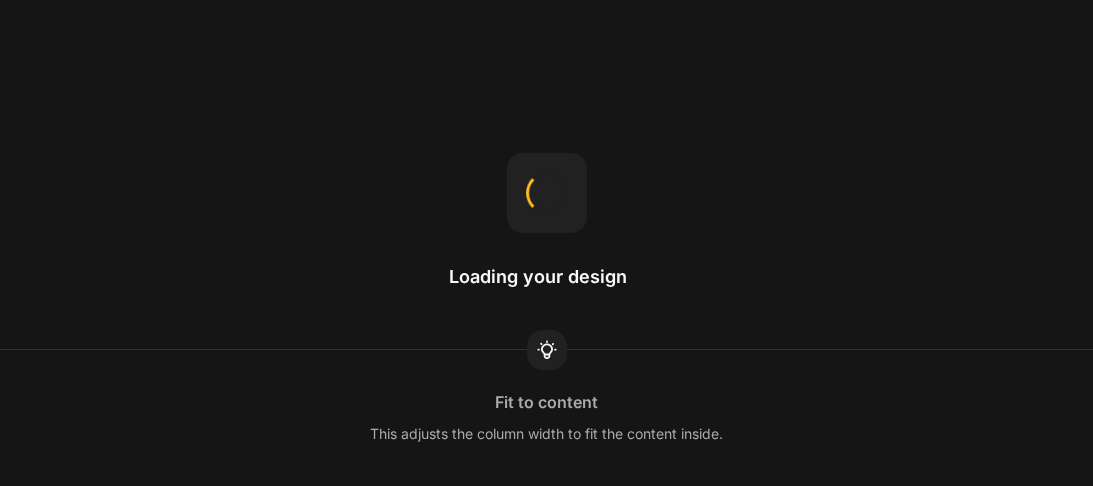 scroll, scrollTop: 0, scrollLeft: 0, axis: both 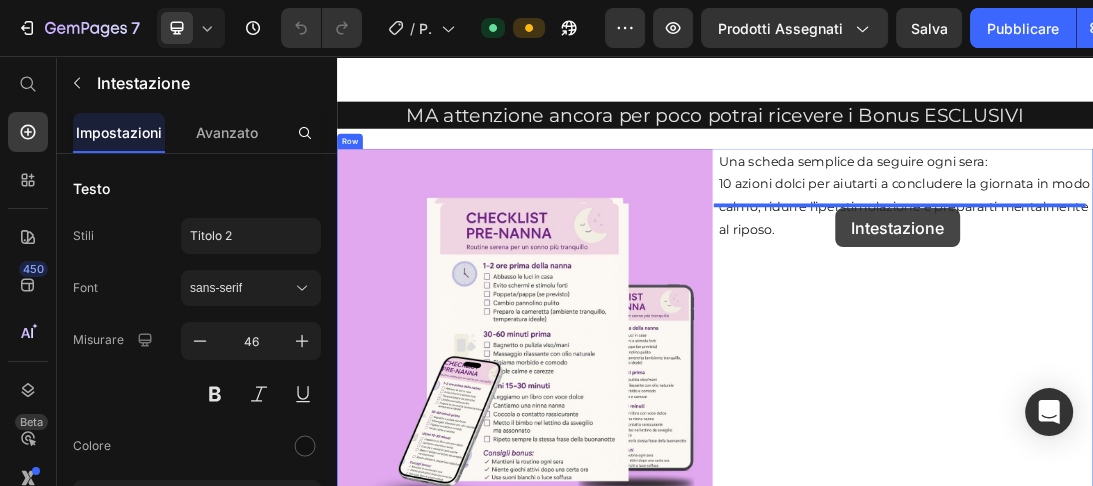 drag, startPoint x: 386, startPoint y: 416, endPoint x: 1127, endPoint y: 298, distance: 750.3366 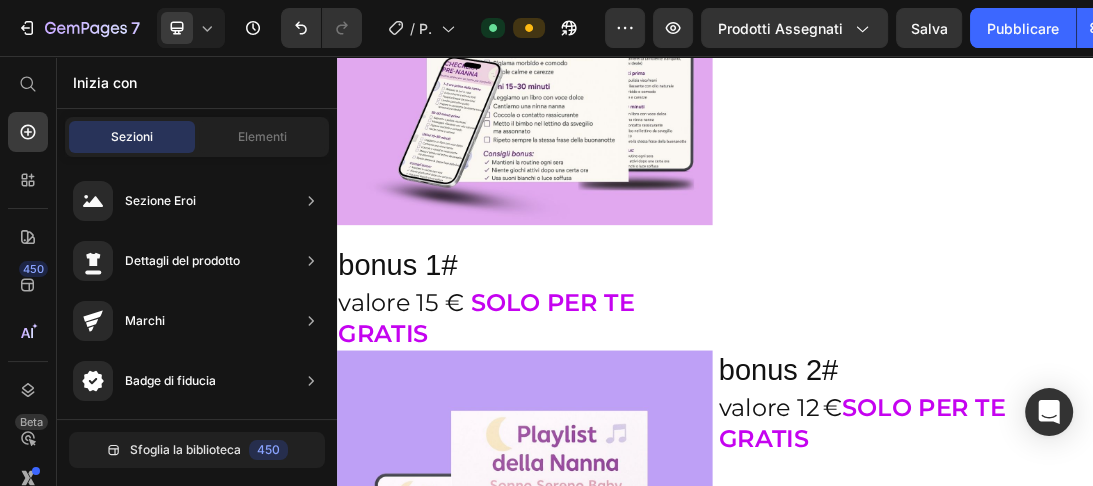 scroll, scrollTop: 10166, scrollLeft: 0, axis: vertical 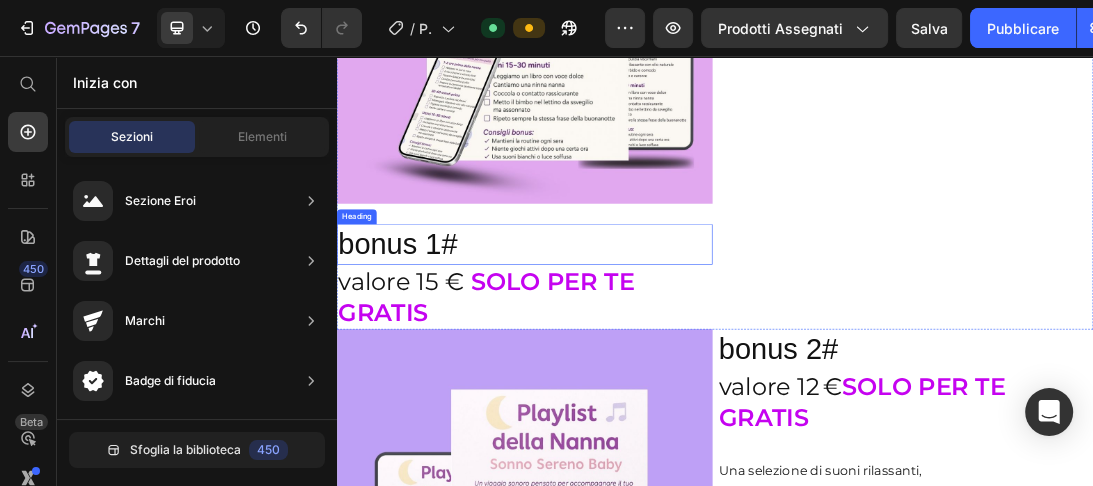 click on "bonus 1#" at bounding box center [635, 354] 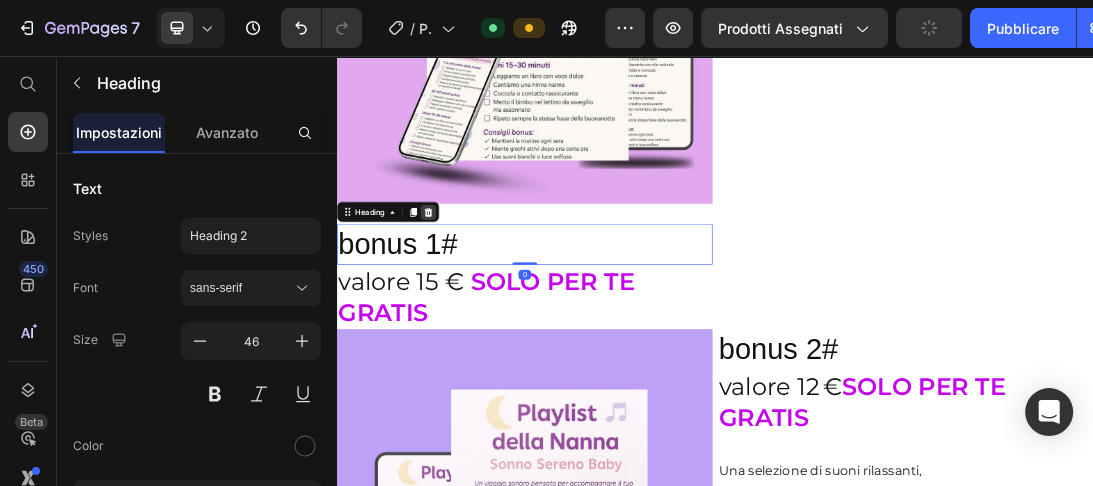 click 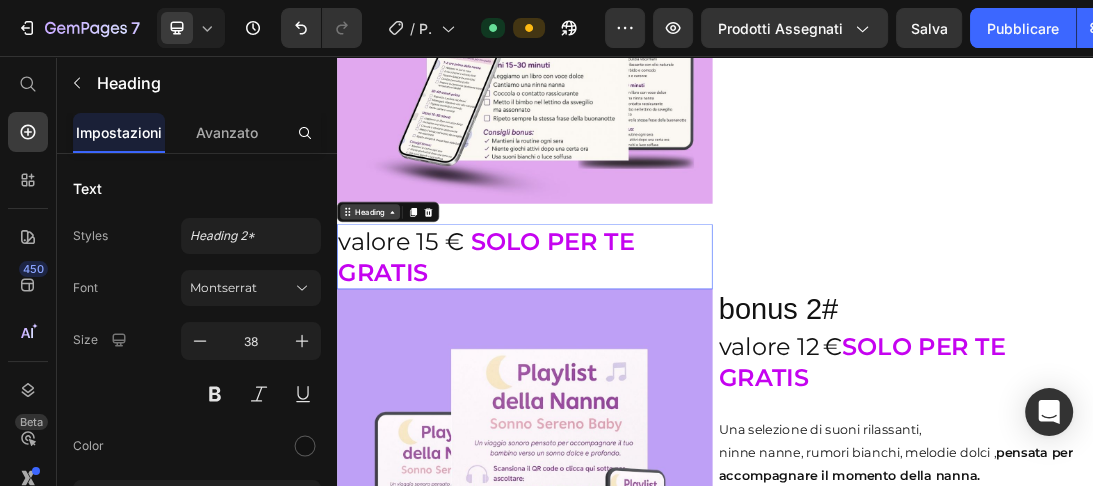 drag, startPoint x: 405, startPoint y: 405, endPoint x: 378, endPoint y: 393, distance: 29.546574 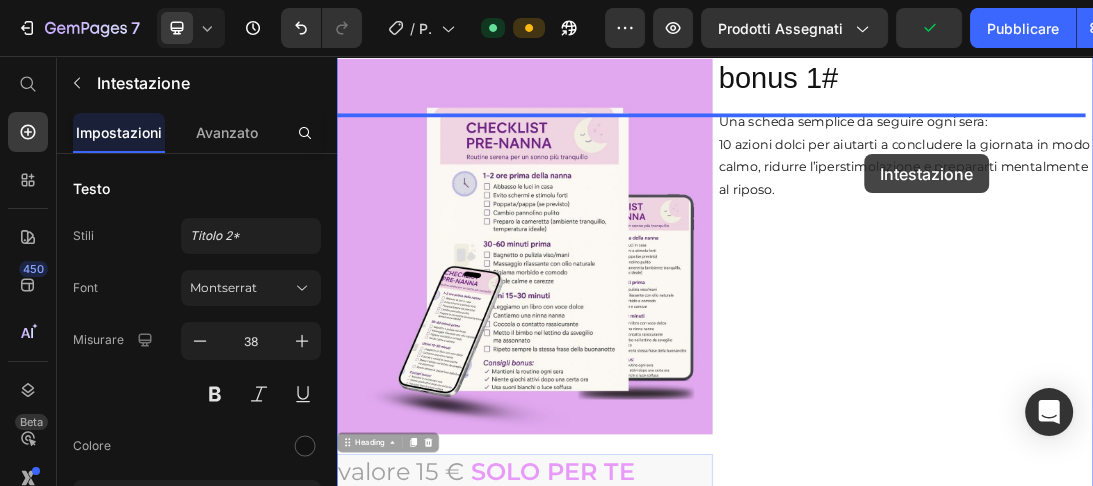 scroll, scrollTop: 9695, scrollLeft: 0, axis: vertical 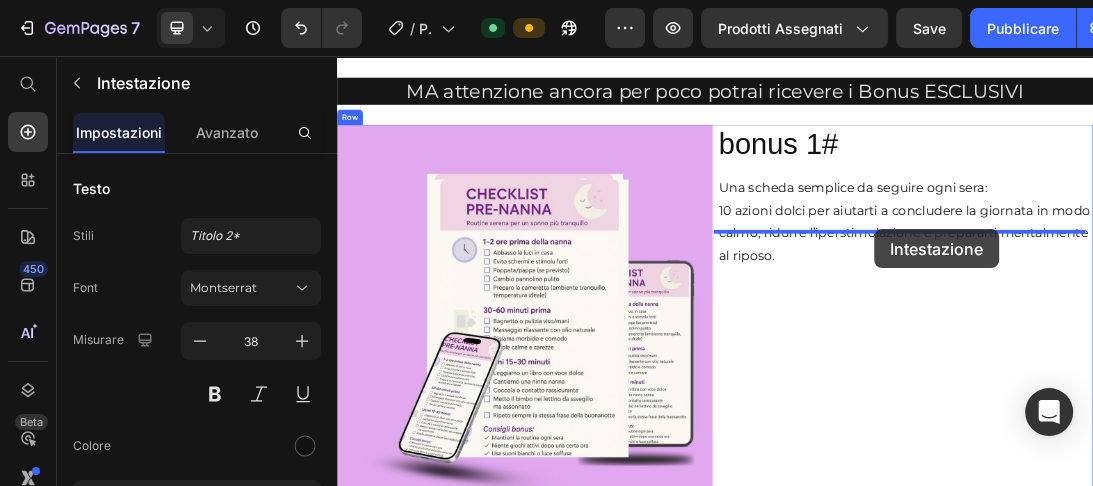 drag, startPoint x: 378, startPoint y: 393, endPoint x: 1190, endPoint y: 331, distance: 814.3635 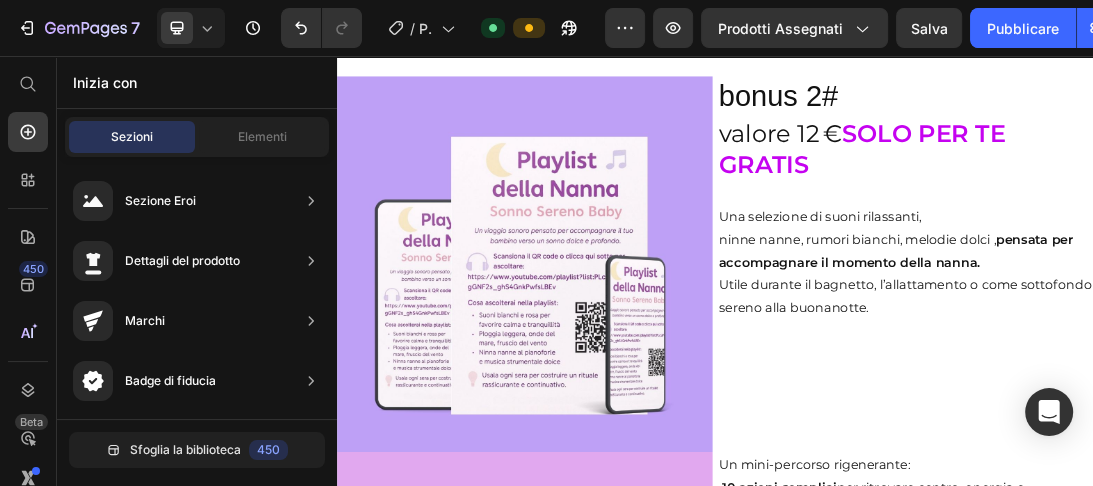 scroll, scrollTop: 10366, scrollLeft: 0, axis: vertical 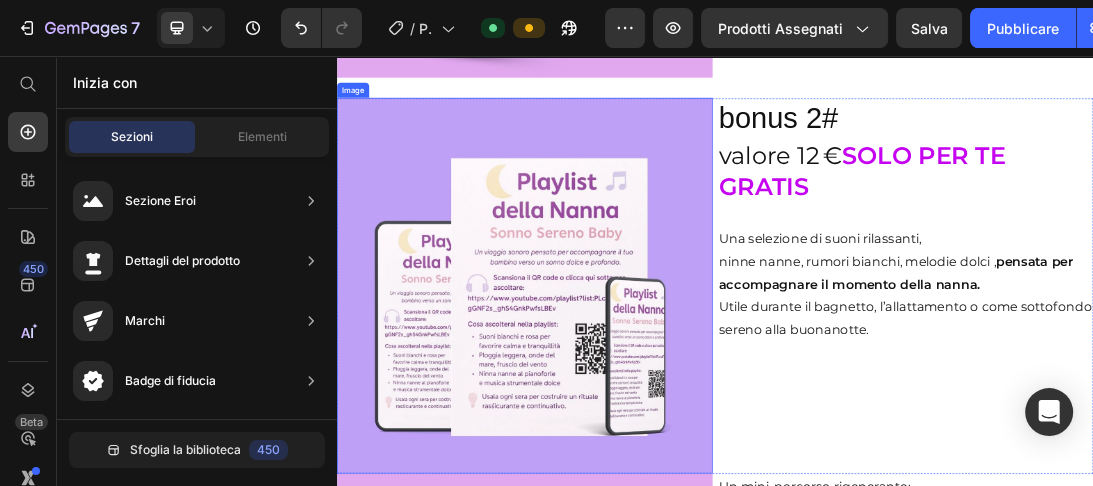 click at bounding box center (635, 420) 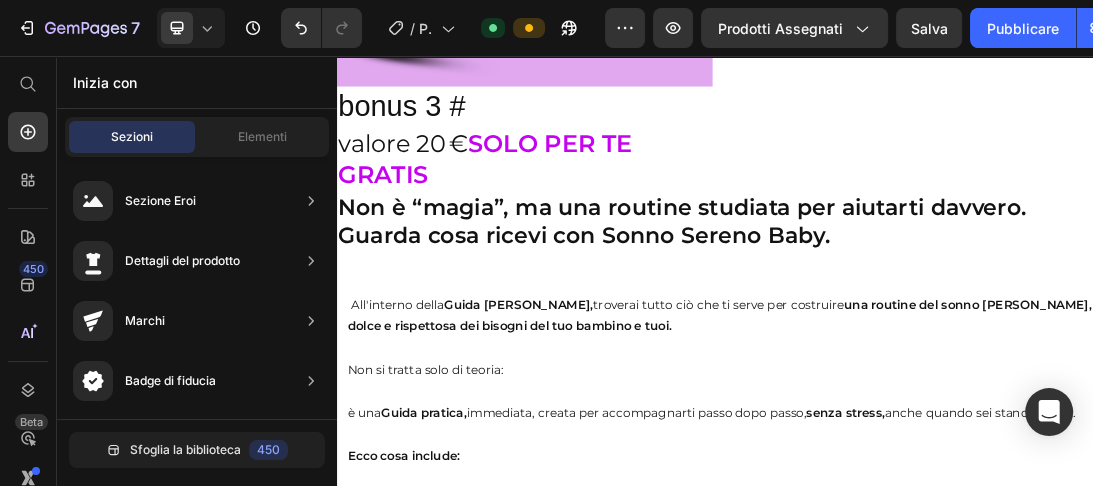 scroll, scrollTop: 11374, scrollLeft: 0, axis: vertical 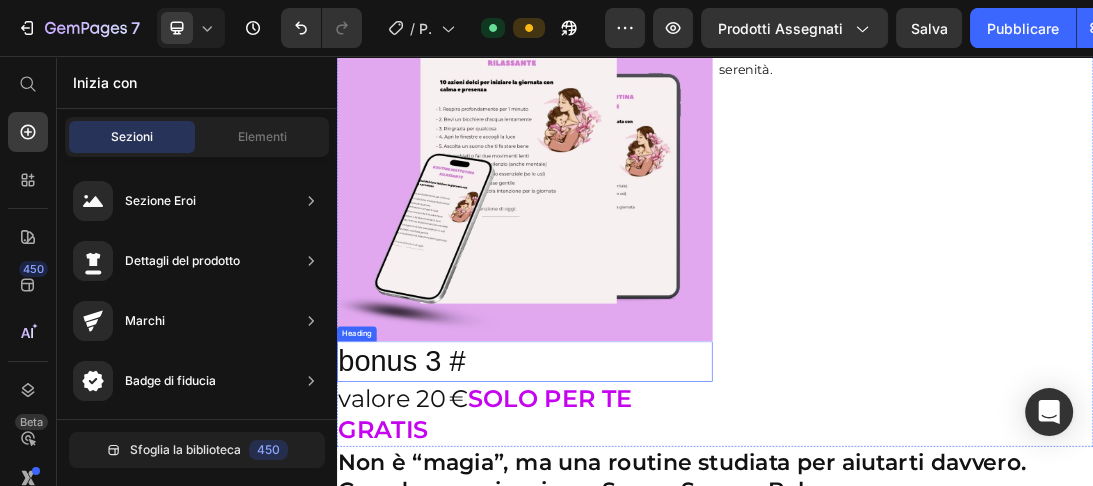click on "bonus 3 #" at bounding box center (635, 540) 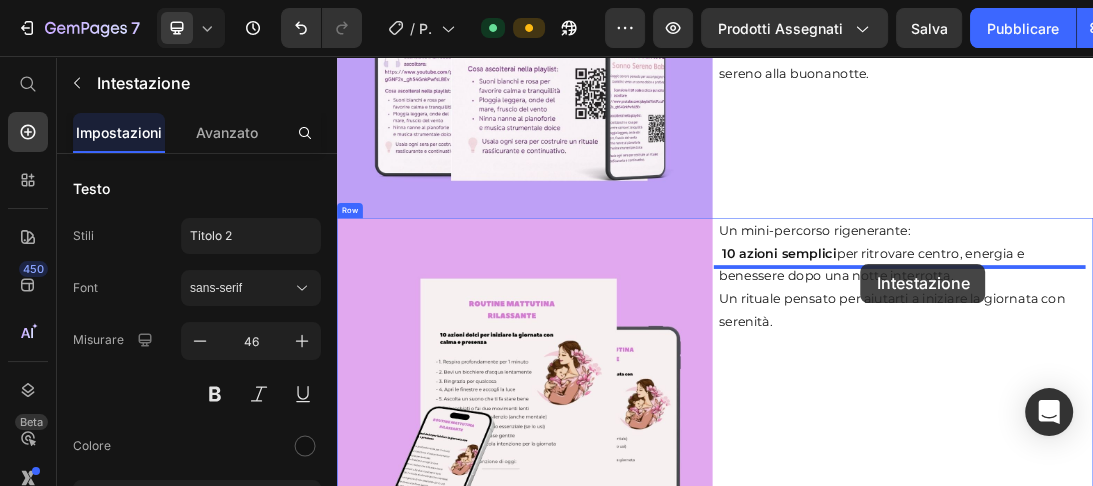 scroll, scrollTop: 10787, scrollLeft: 0, axis: vertical 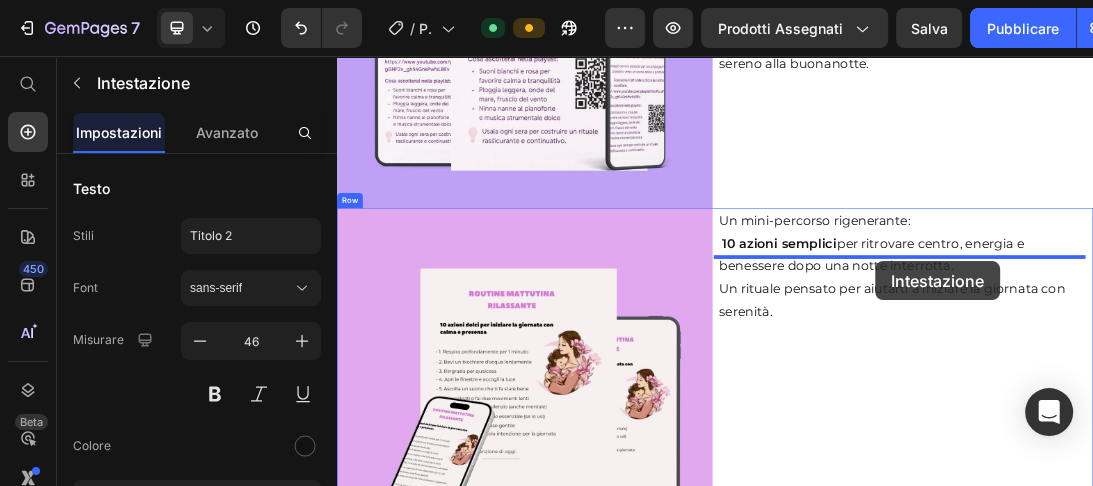 drag, startPoint x: 399, startPoint y: 565, endPoint x: 1191, endPoint y: 381, distance: 813.09283 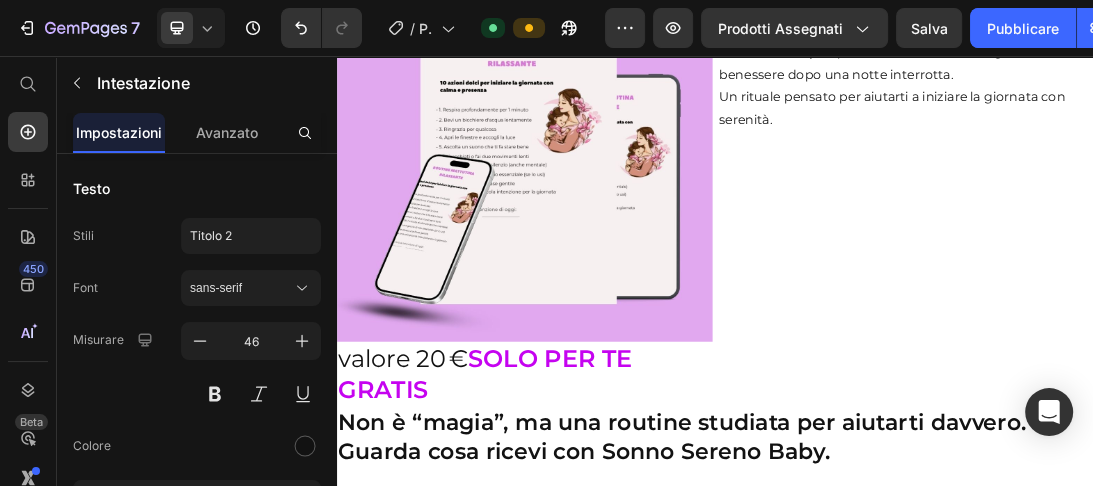 scroll, scrollTop: 11203, scrollLeft: 0, axis: vertical 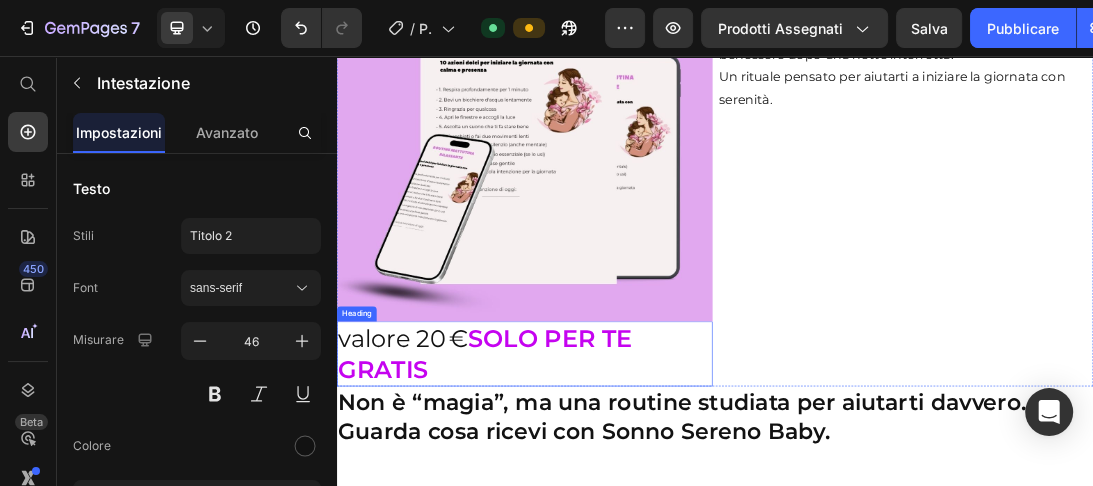 click on "valore 20 €  SOLO PER TE   GRATIS" at bounding box center [635, 528] 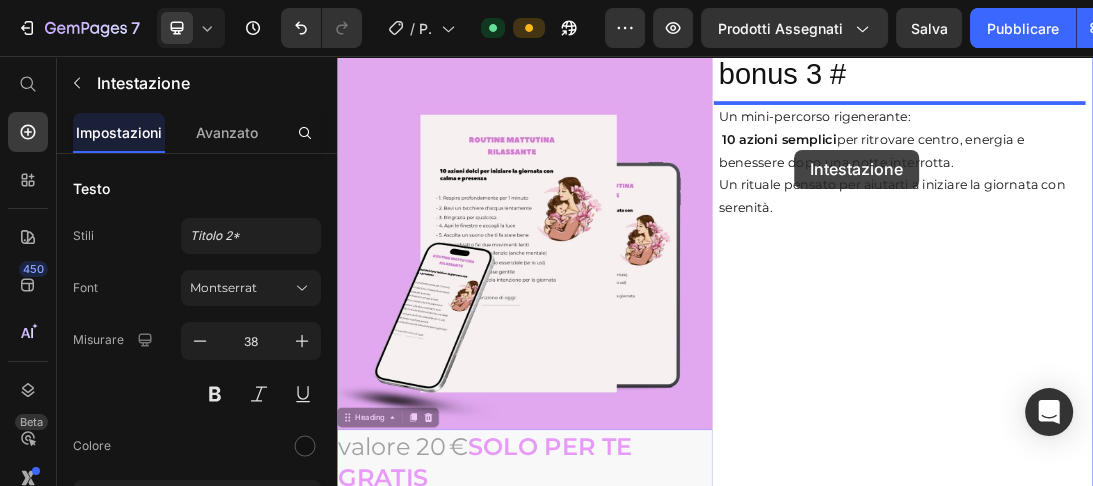 scroll, scrollTop: 10970, scrollLeft: 0, axis: vertical 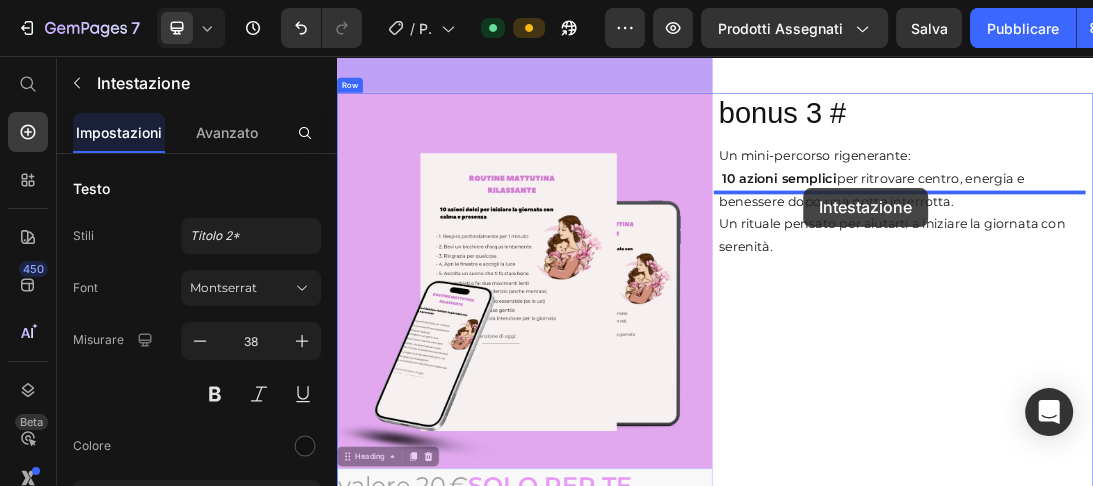 drag, startPoint x: 424, startPoint y: 538, endPoint x: 1077, endPoint y: 266, distance: 707.38464 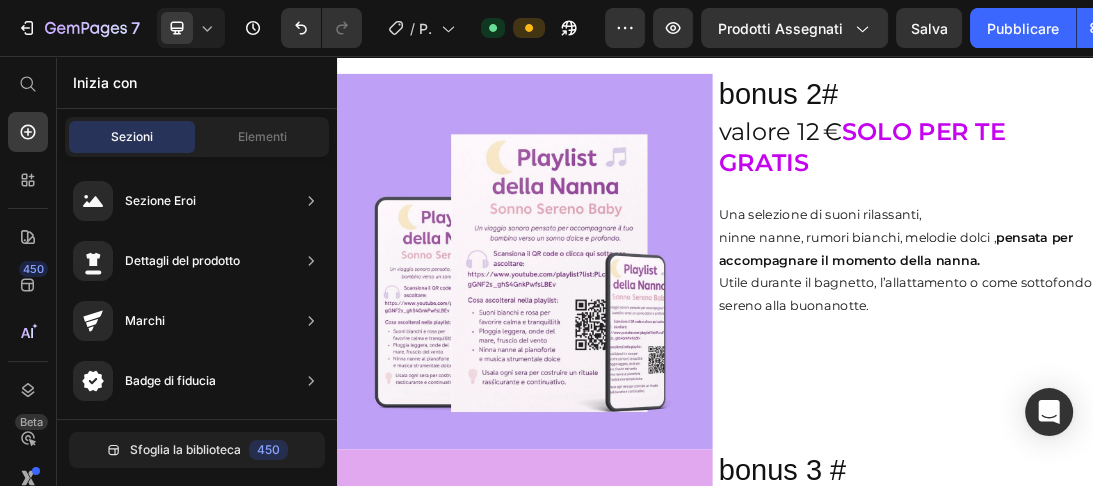 scroll, scrollTop: 10437, scrollLeft: 0, axis: vertical 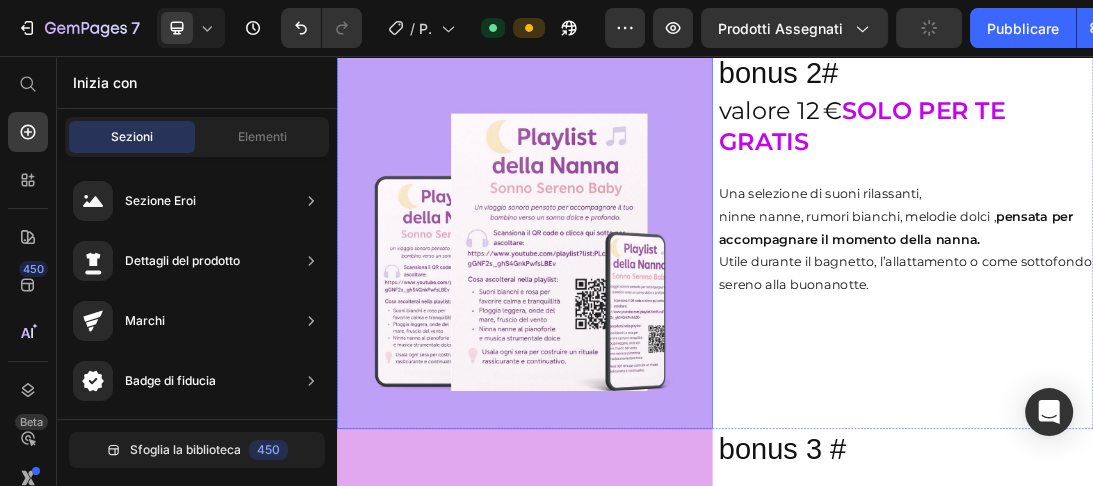 click at bounding box center [635, 349] 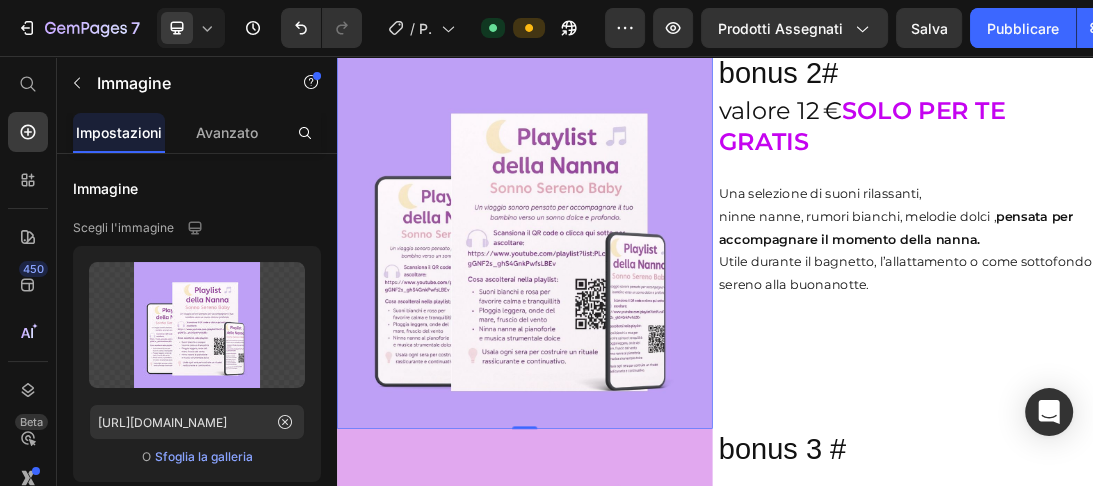 click 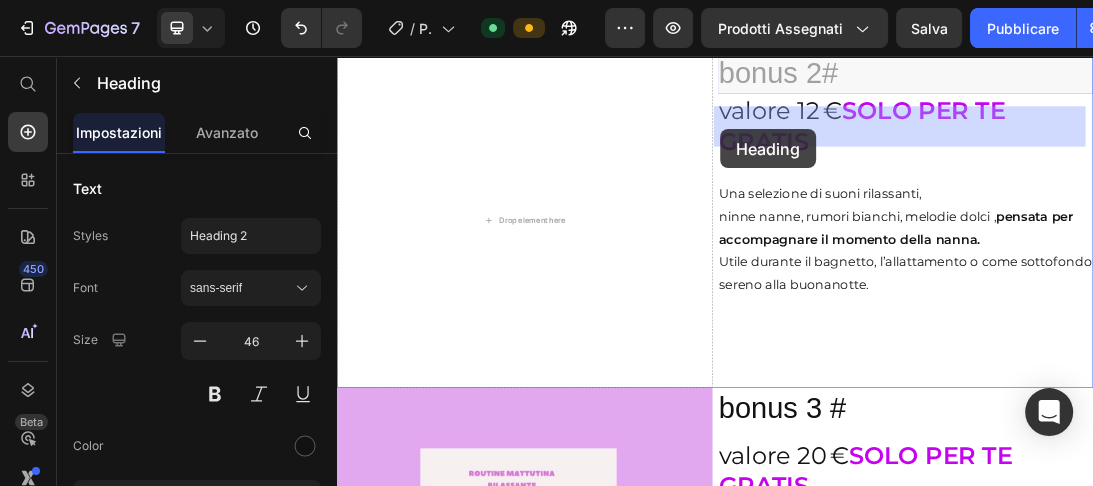 drag, startPoint x: 1168, startPoint y: 179, endPoint x: 966, endPoint y: 167, distance: 202.35612 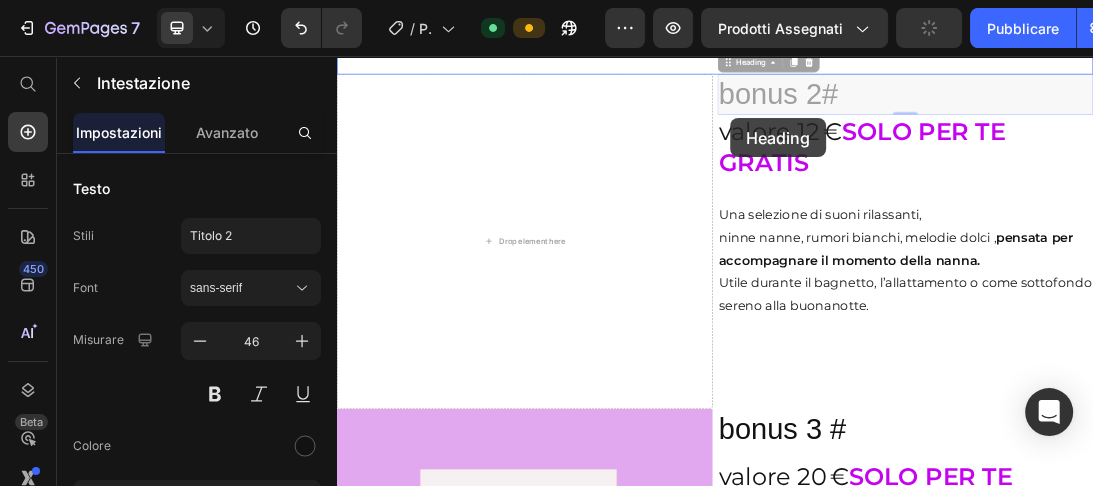 scroll, scrollTop: 10394, scrollLeft: 0, axis: vertical 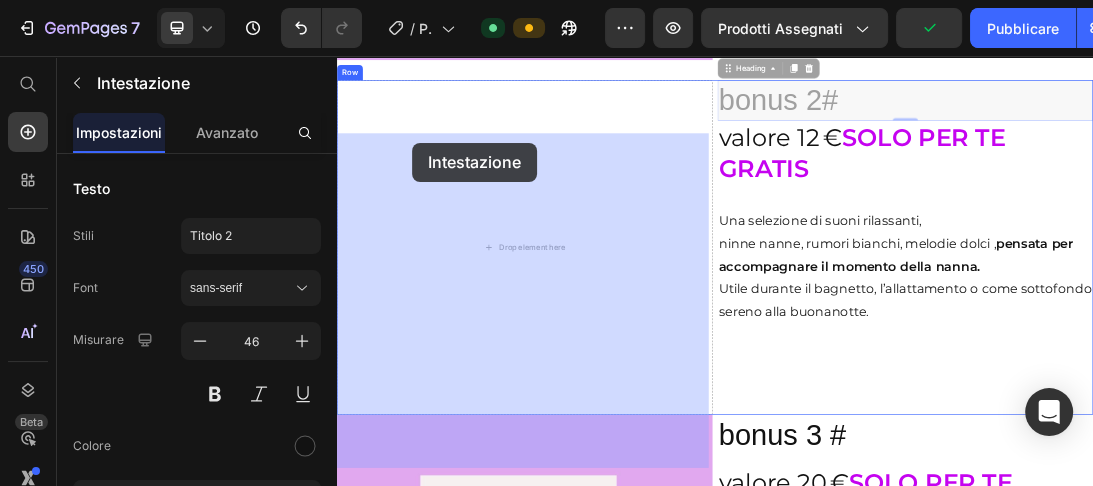 drag, startPoint x: 1008, startPoint y: 123, endPoint x: 456, endPoint y: 193, distance: 556.4207 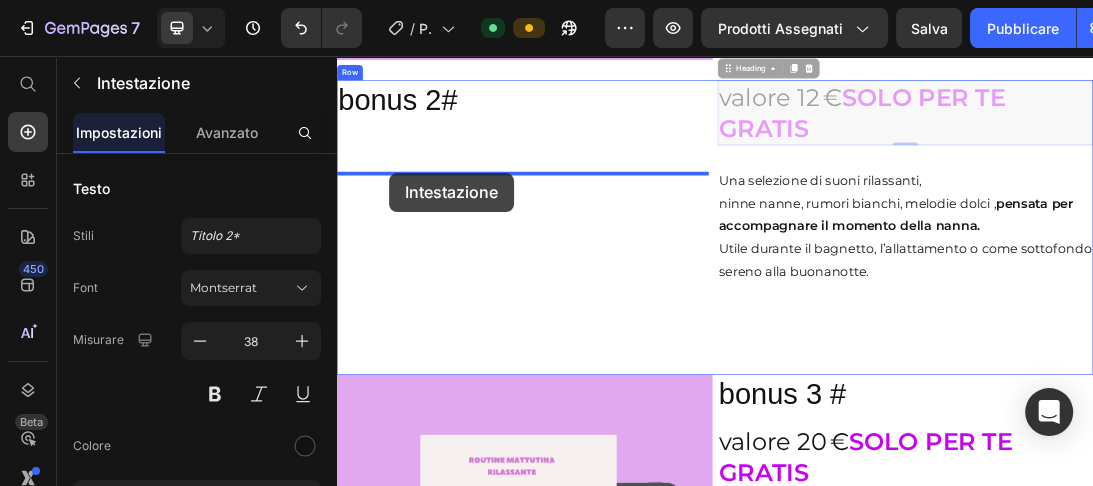 drag, startPoint x: 981, startPoint y: 157, endPoint x: 420, endPoint y: 241, distance: 567.2539 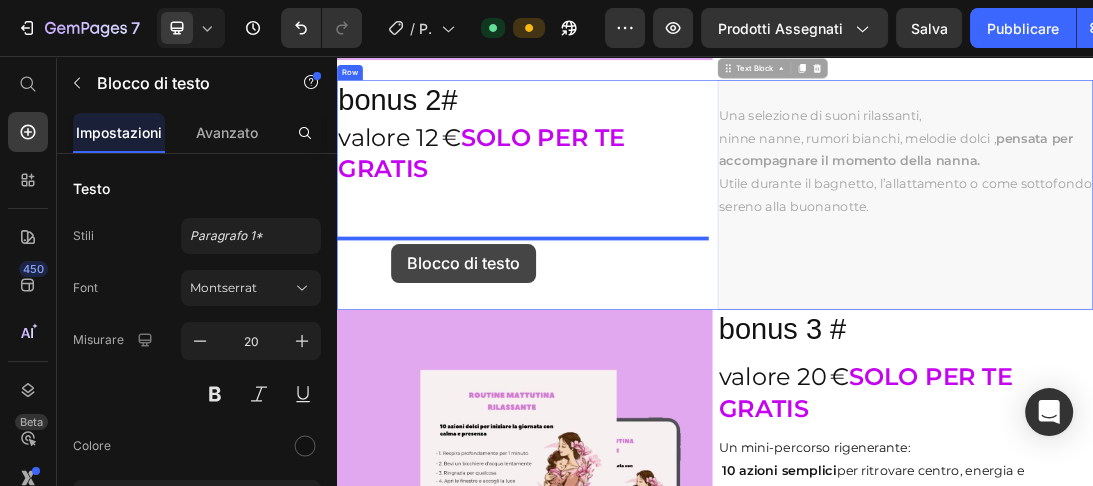 drag, startPoint x: 994, startPoint y: 163, endPoint x: 423, endPoint y: 353, distance: 601.7815 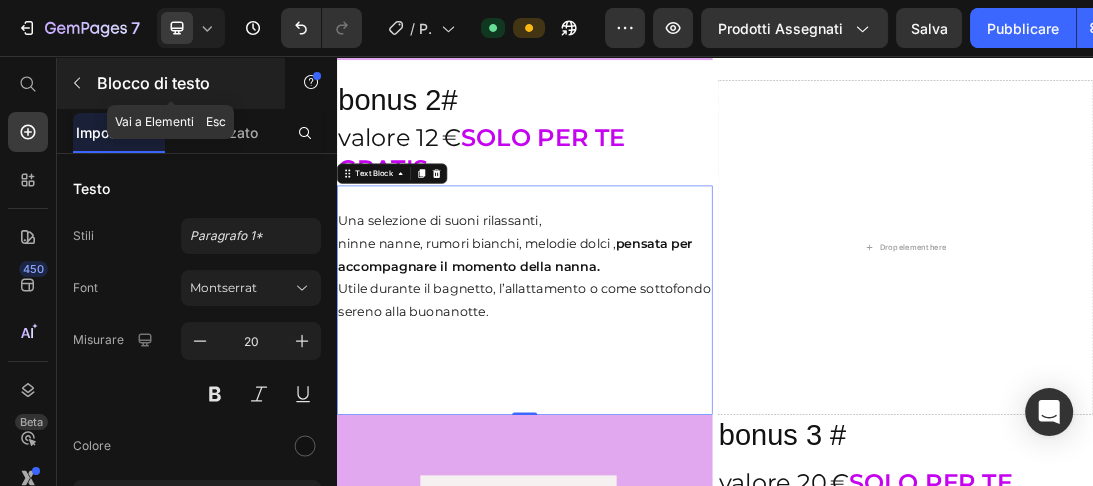 click at bounding box center [77, 83] 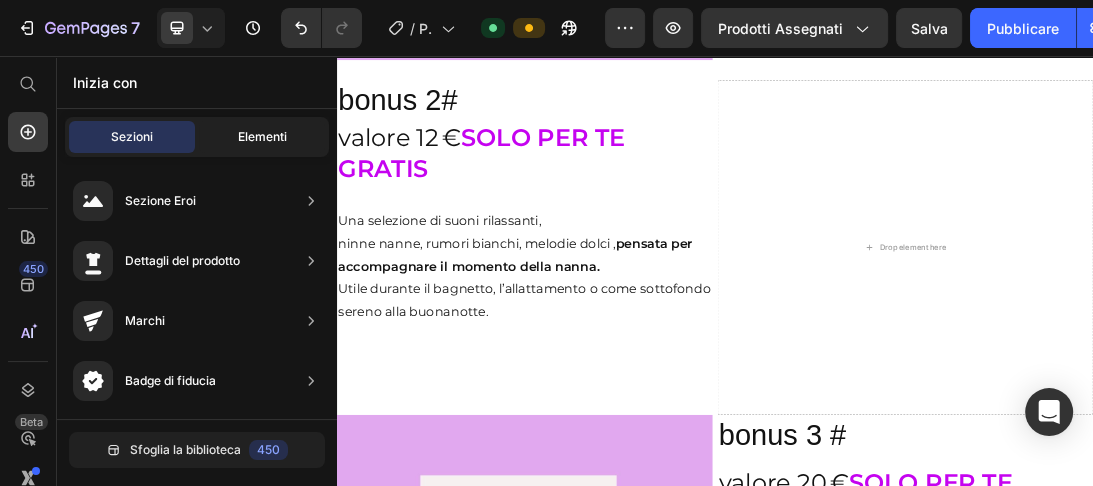click on "Elementi" 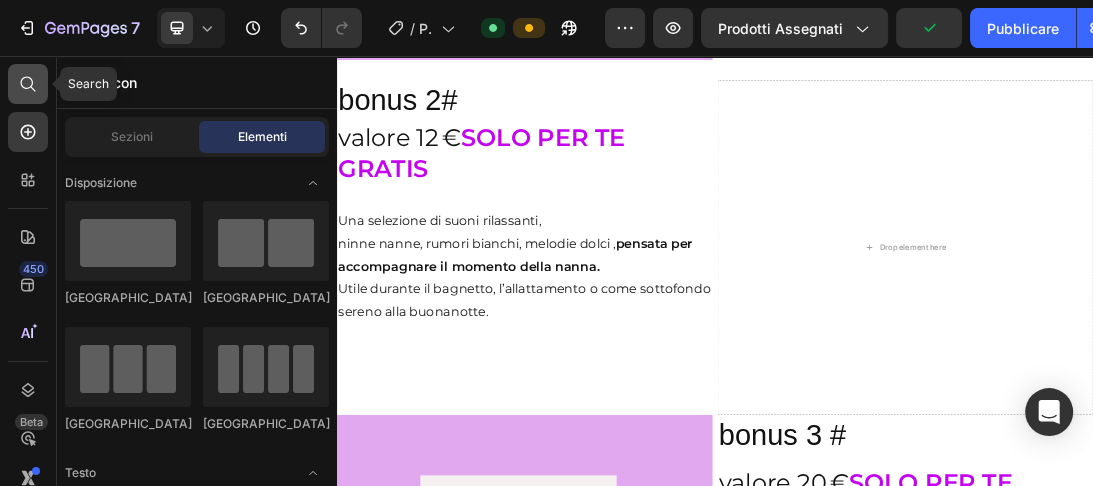 click 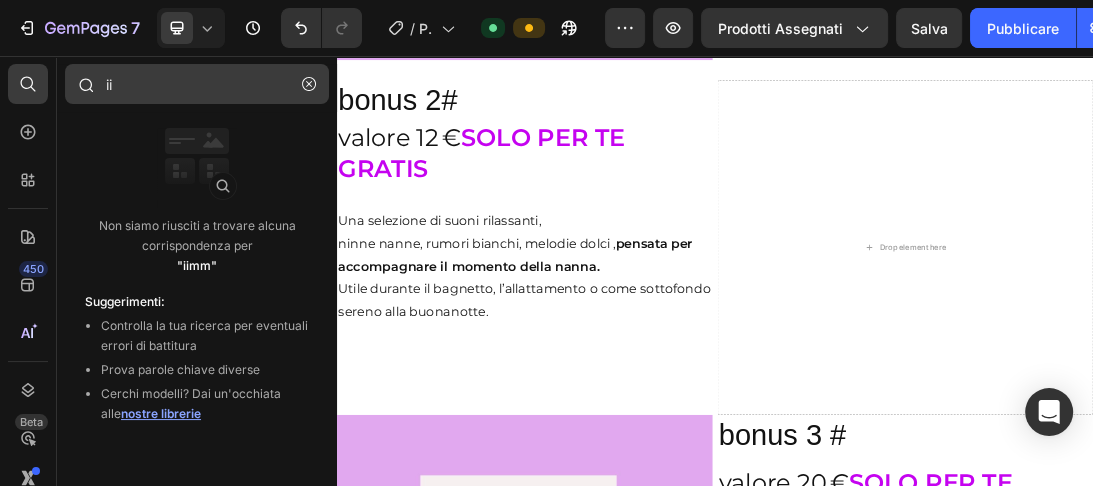 type on "i" 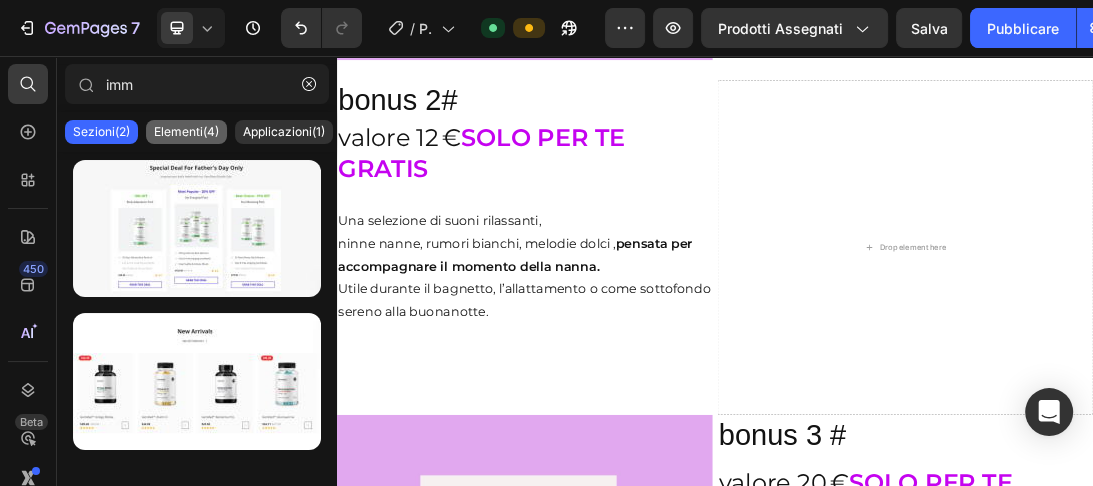 type on "imm" 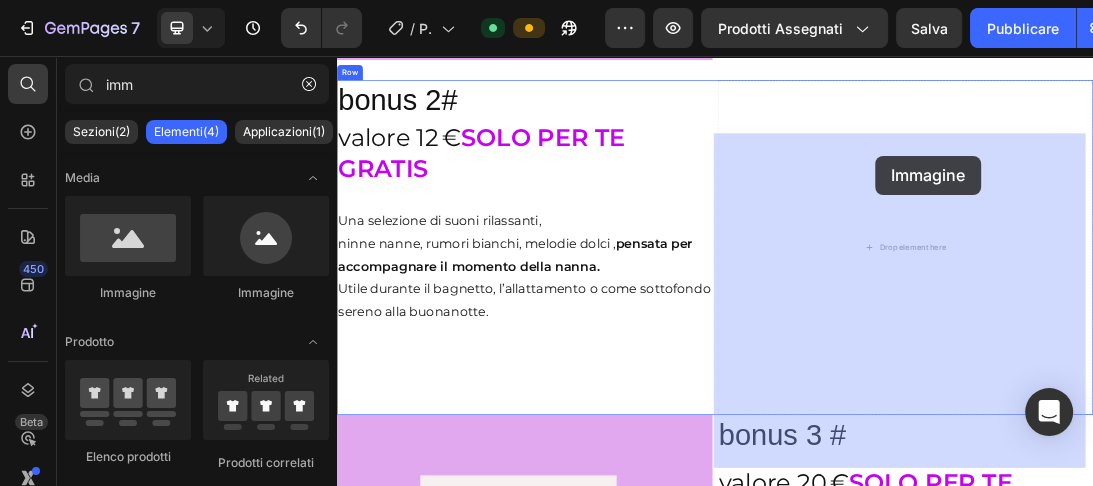 drag, startPoint x: 473, startPoint y: 292, endPoint x: 1191, endPoint y: 214, distance: 722.22437 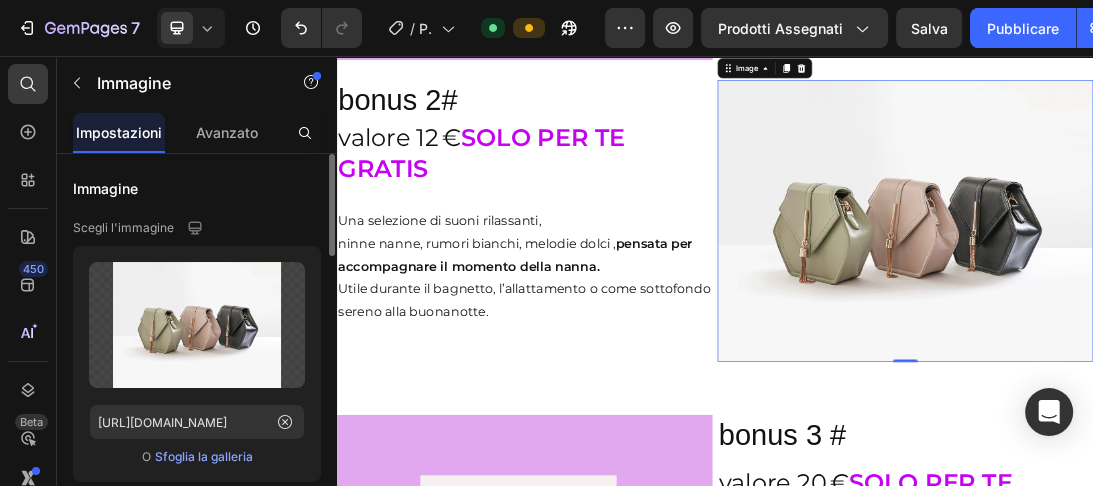 click on "Sfoglia la galleria" at bounding box center (204, 456) 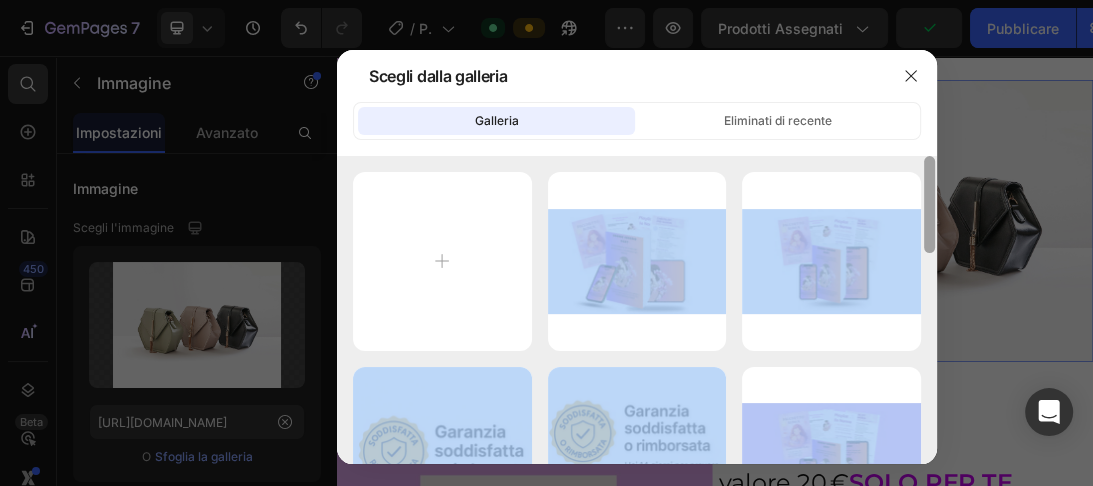 drag, startPoint x: 926, startPoint y: 120, endPoint x: 922, endPoint y: 180, distance: 60.133186 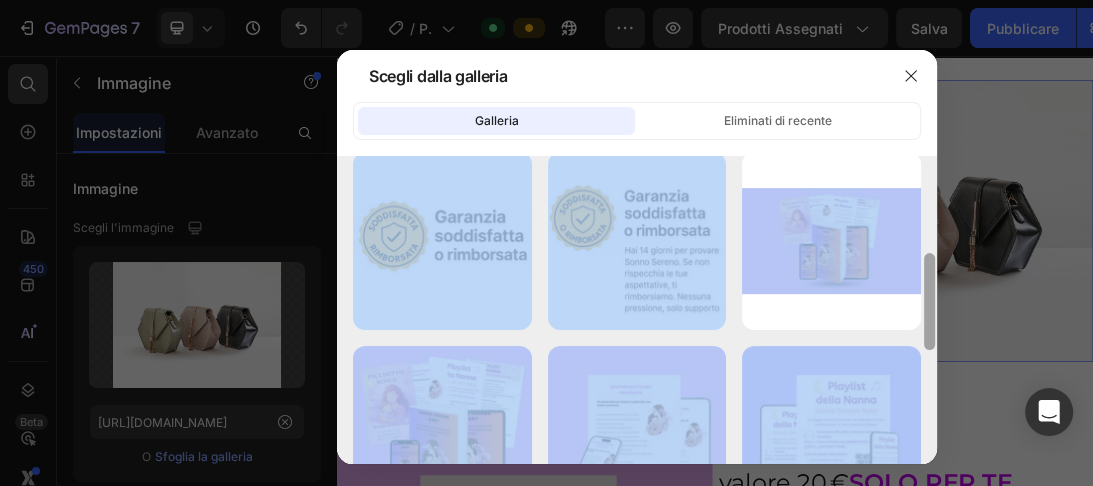 scroll, scrollTop: 243, scrollLeft: 0, axis: vertical 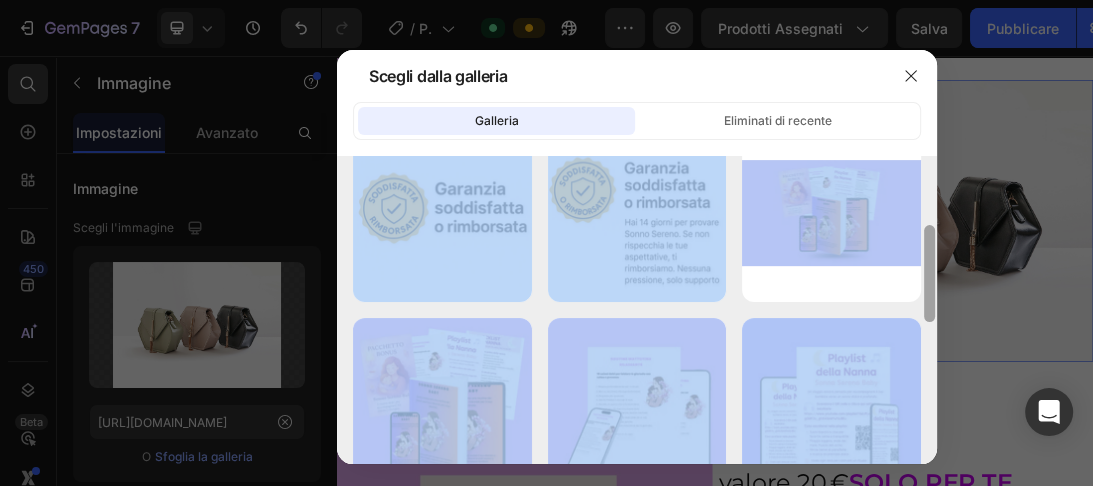 drag, startPoint x: 928, startPoint y: 174, endPoint x: 926, endPoint y: 244, distance: 70.028564 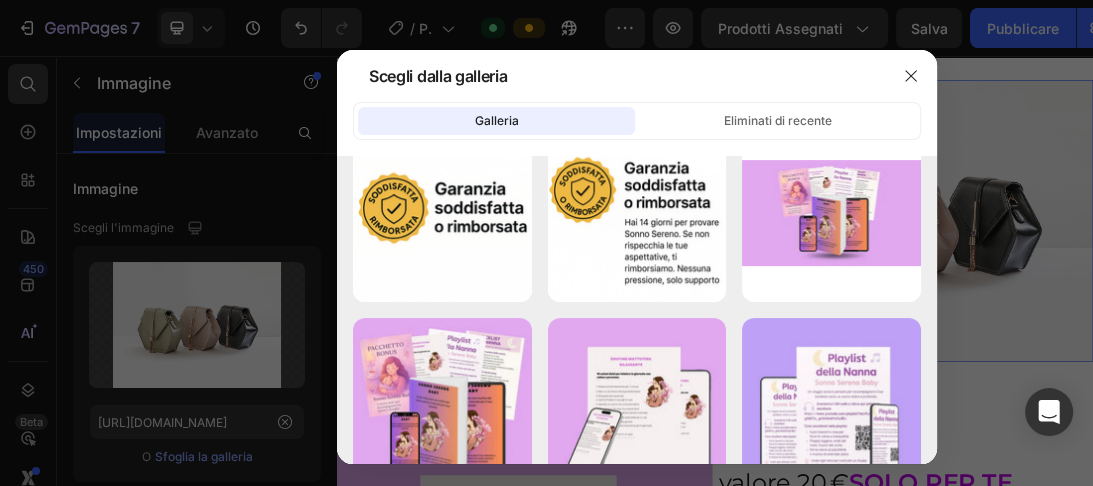 click on "Galleria Eliminati di recente" 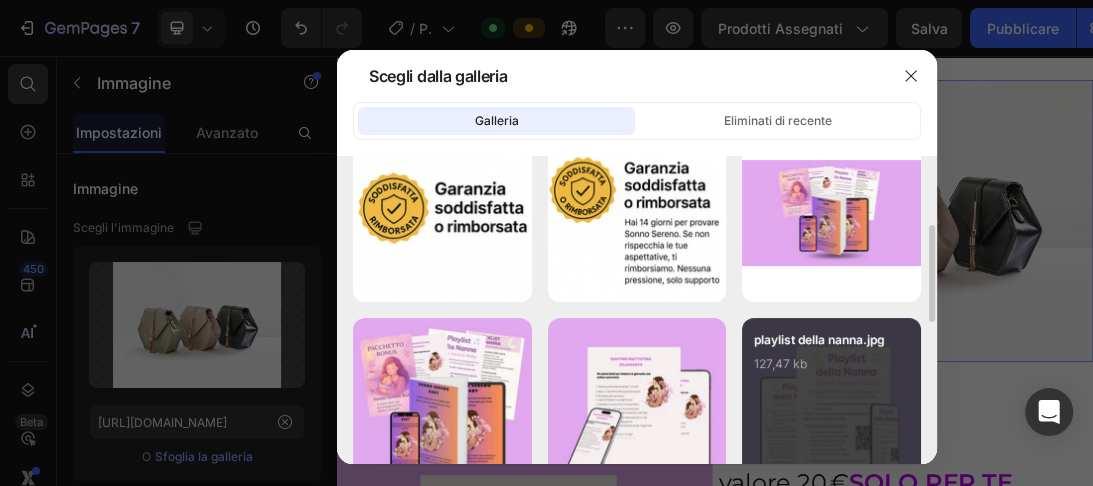 click on "127,47 kb" at bounding box center (831, 364) 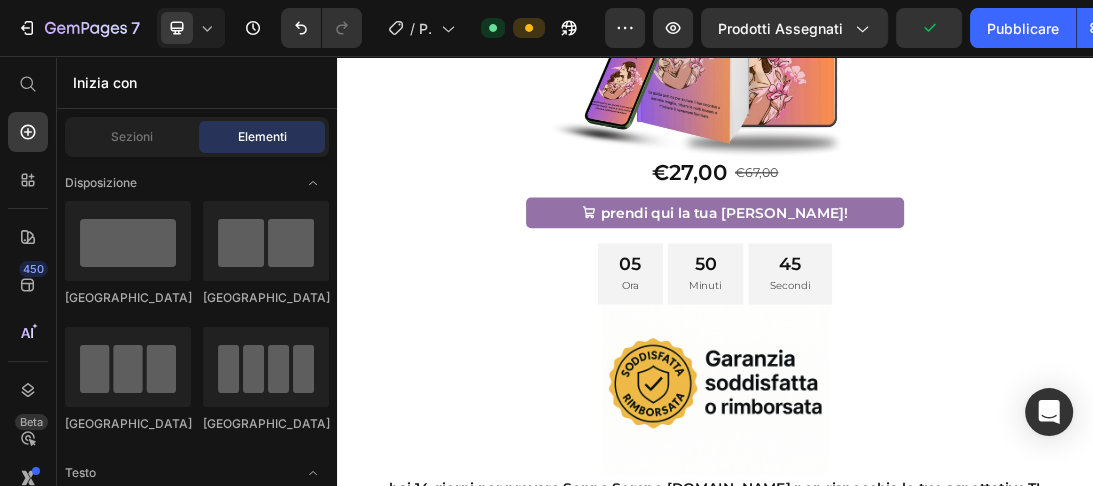 scroll, scrollTop: 15421, scrollLeft: 0, axis: vertical 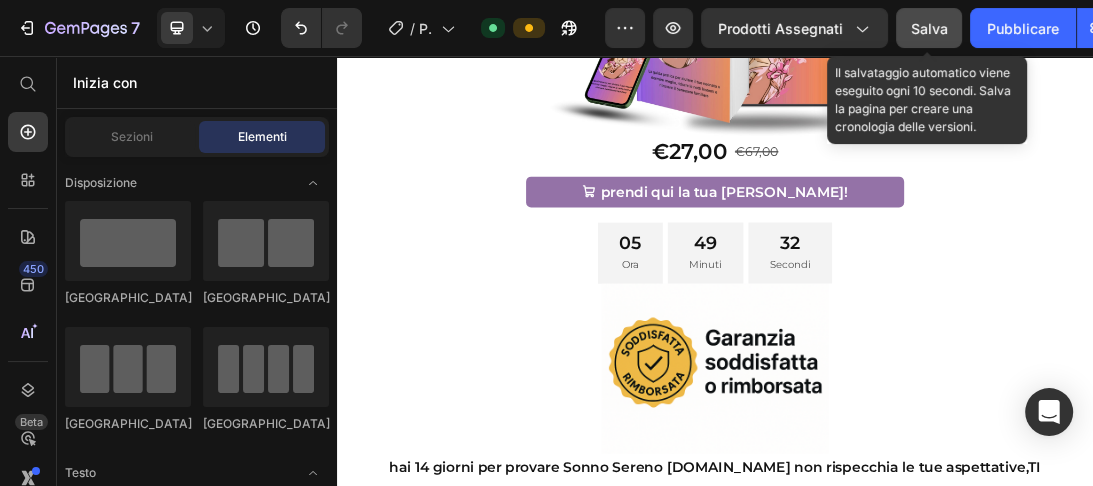 click on "Salva" at bounding box center [929, 28] 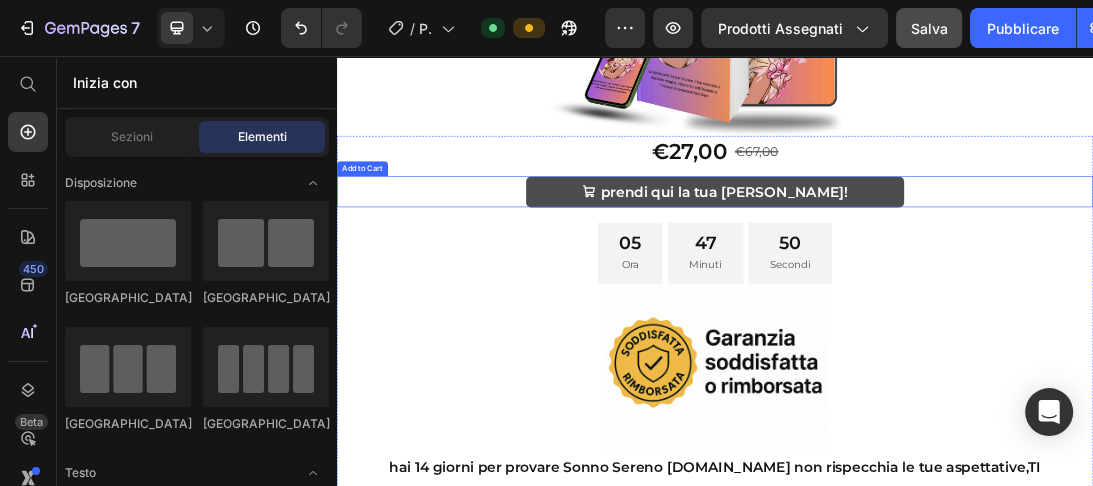click on "prendi qui la tua [PERSON_NAME]!" at bounding box center (937, 271) 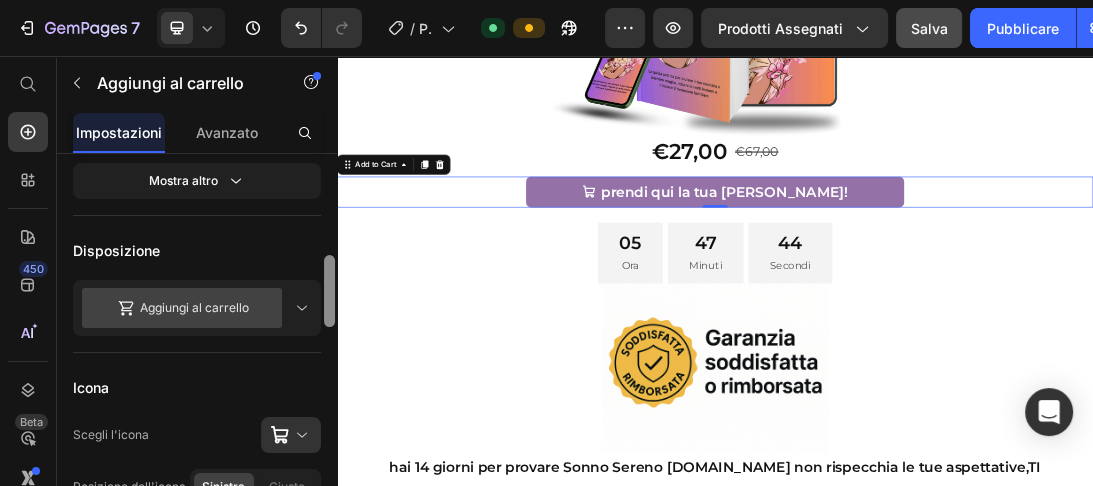 drag, startPoint x: 328, startPoint y: 187, endPoint x: 328, endPoint y: 279, distance: 92 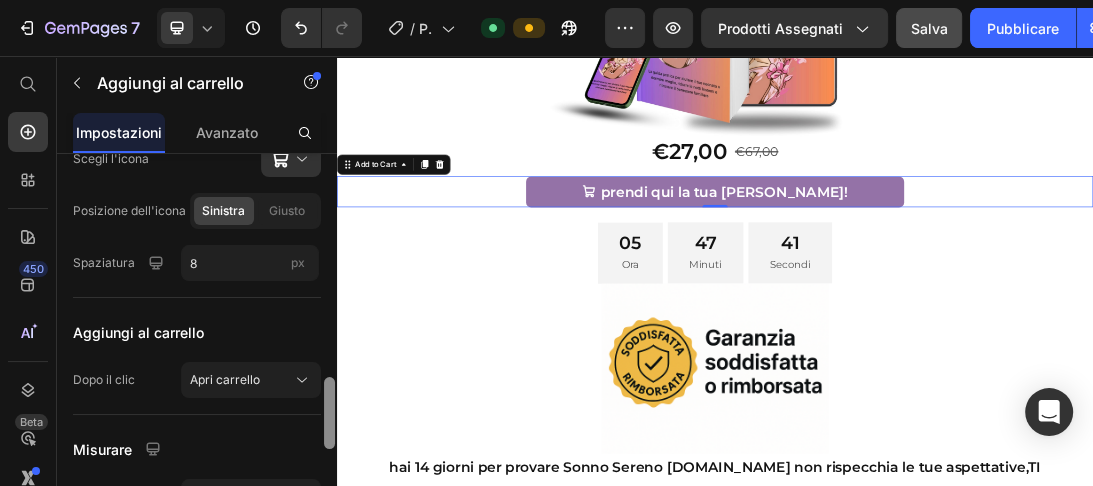 scroll, scrollTop: 828, scrollLeft: 0, axis: vertical 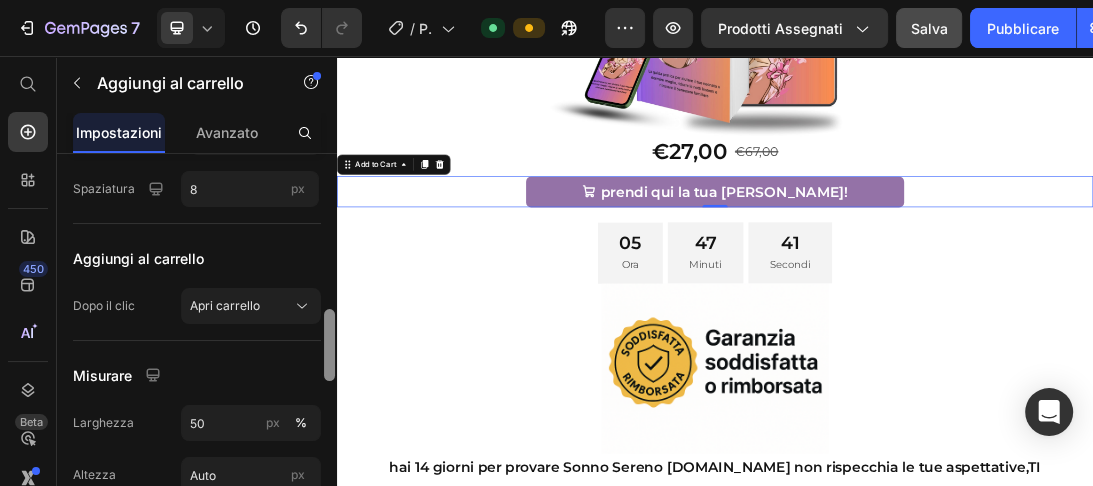 drag, startPoint x: 328, startPoint y: 280, endPoint x: 325, endPoint y: 344, distance: 64.070274 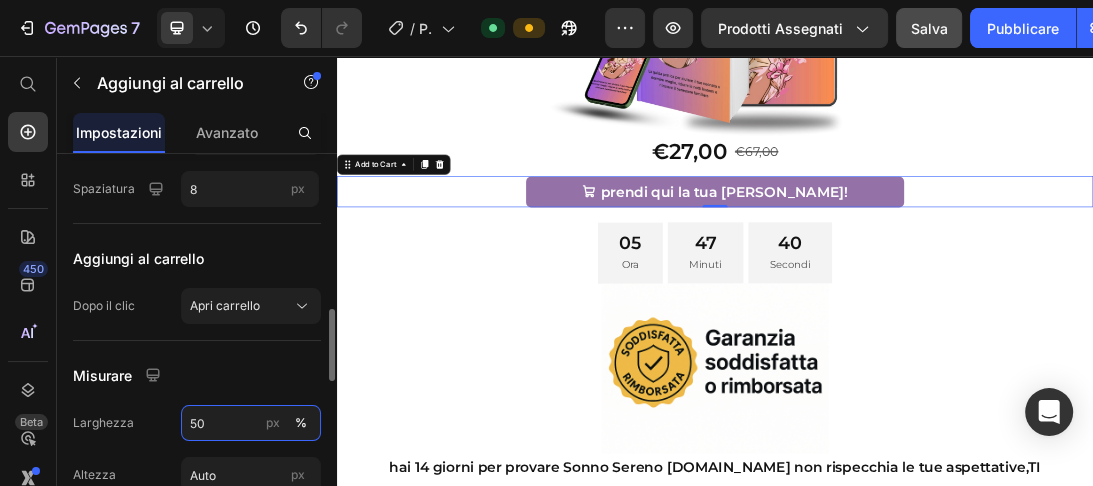 click on "50" at bounding box center [251, 423] 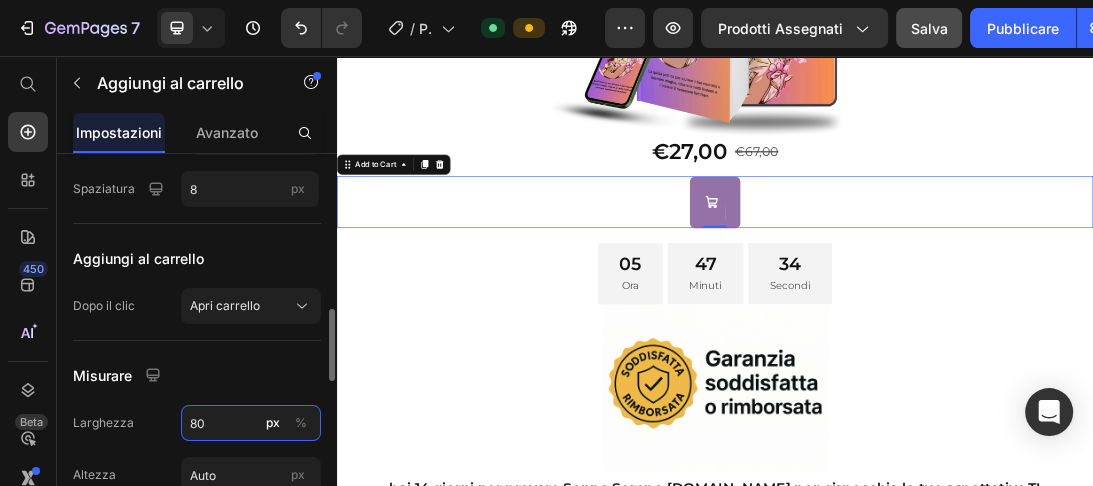 type on "80" 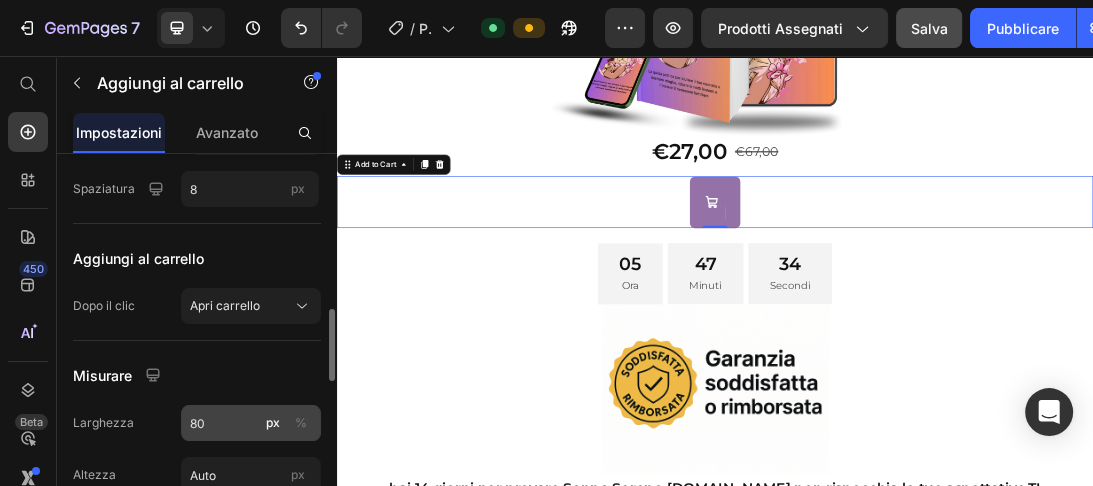 click on "%" 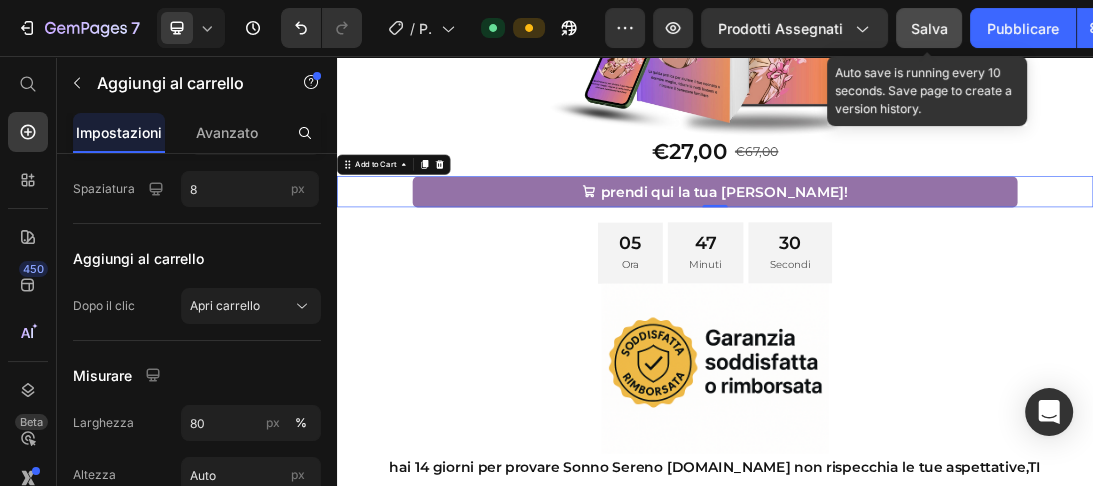 click on "Salva" 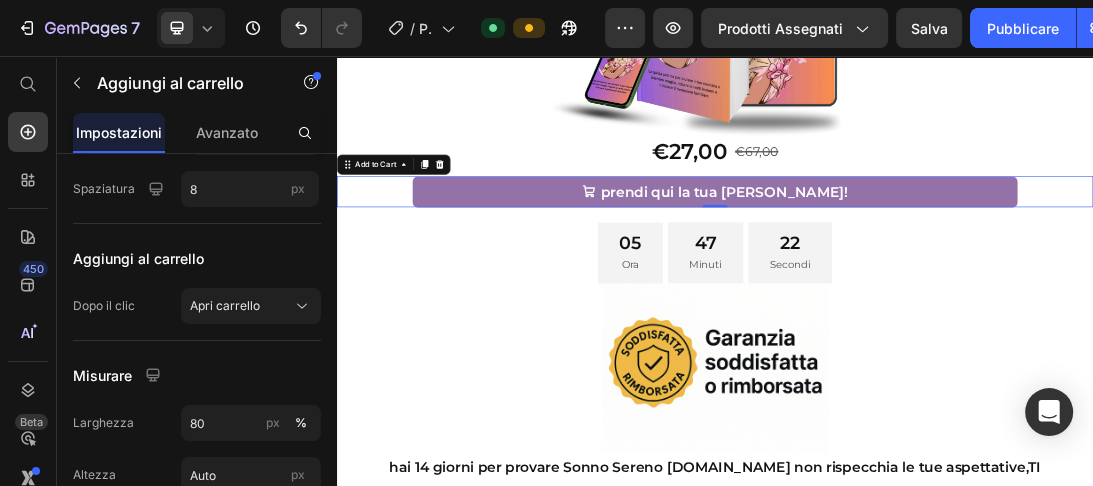 type 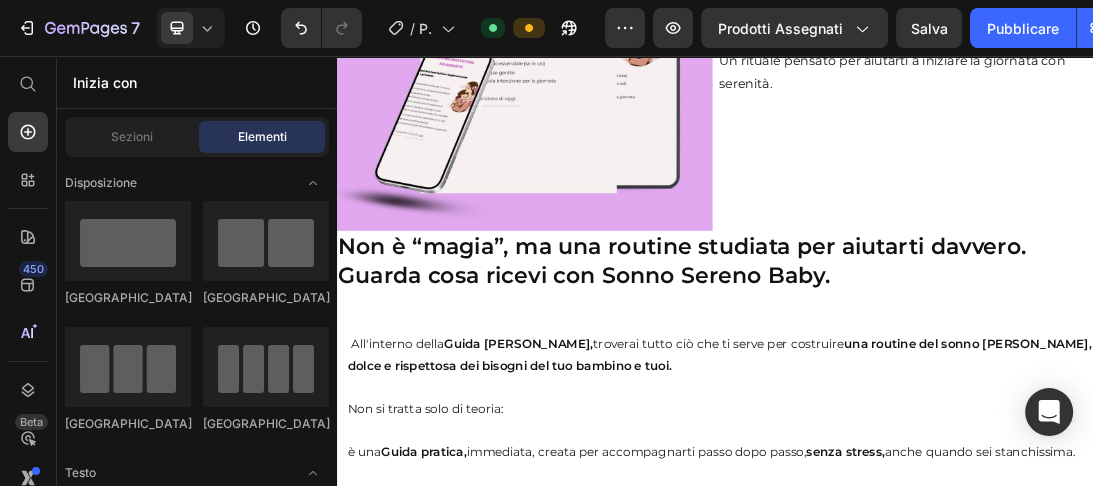 scroll, scrollTop: 11158, scrollLeft: 0, axis: vertical 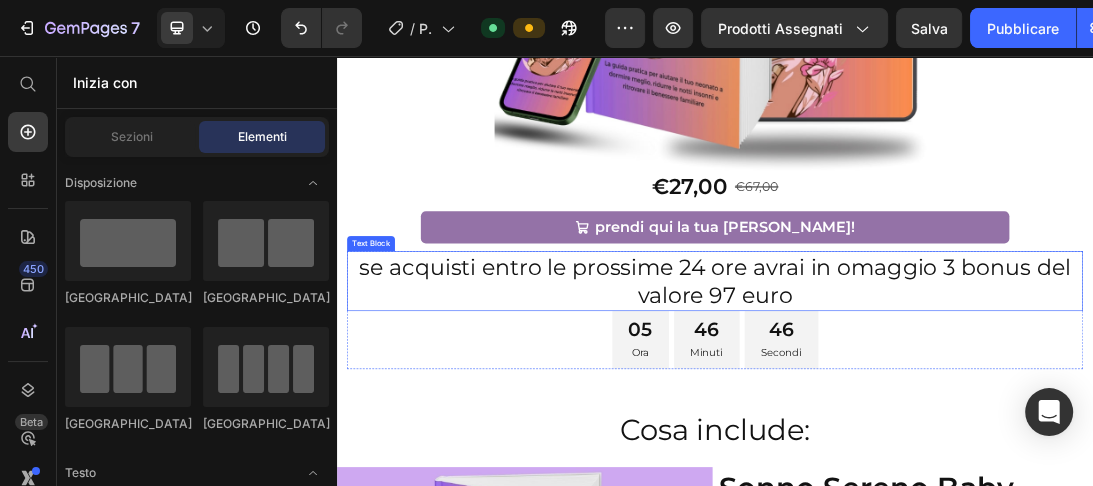 click on "se acquisti entro le prossime 24 ore avrai in omaggio 3 bonus del valore 97 euro" at bounding box center (937, 412) 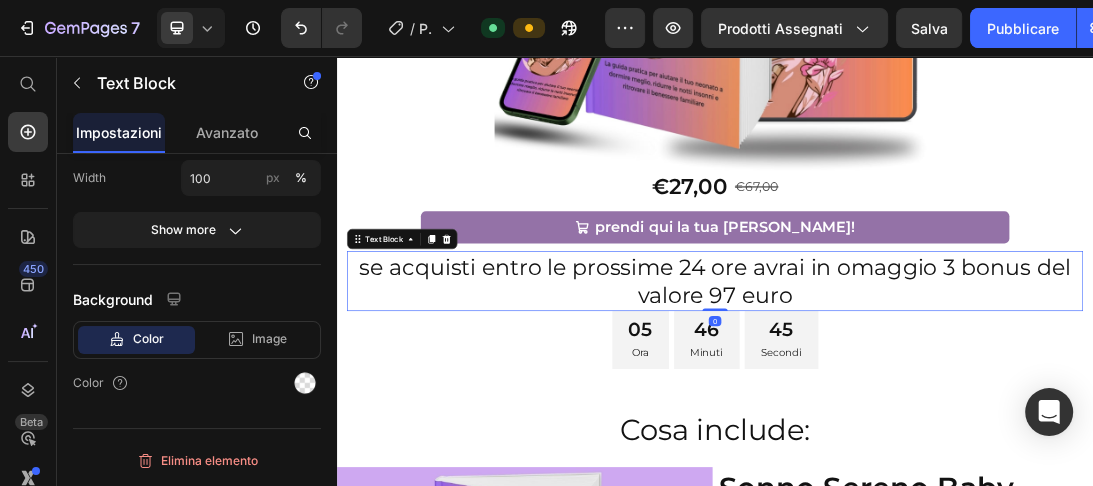 scroll, scrollTop: 0, scrollLeft: 0, axis: both 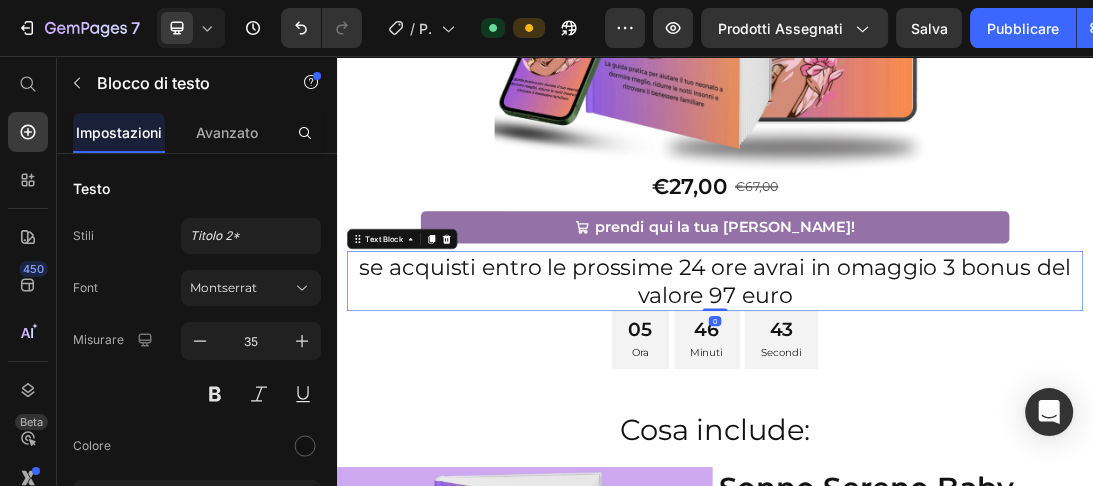 click on "se acquisti entro le prossime 24 ore avrai in omaggio 3 bonus del valore 97 euro" at bounding box center (937, 412) 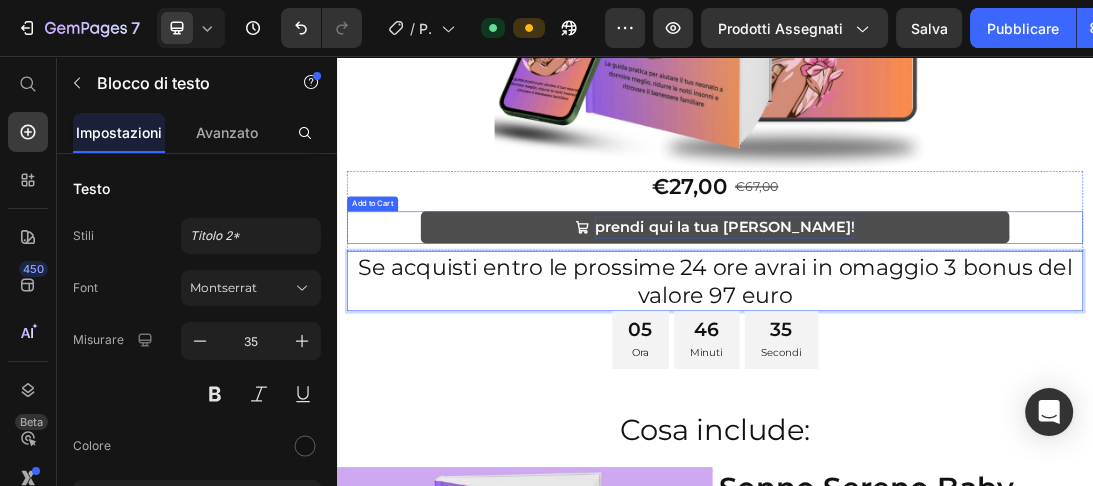 click on "prendi qui la tua [PERSON_NAME]!" at bounding box center (952, 327) 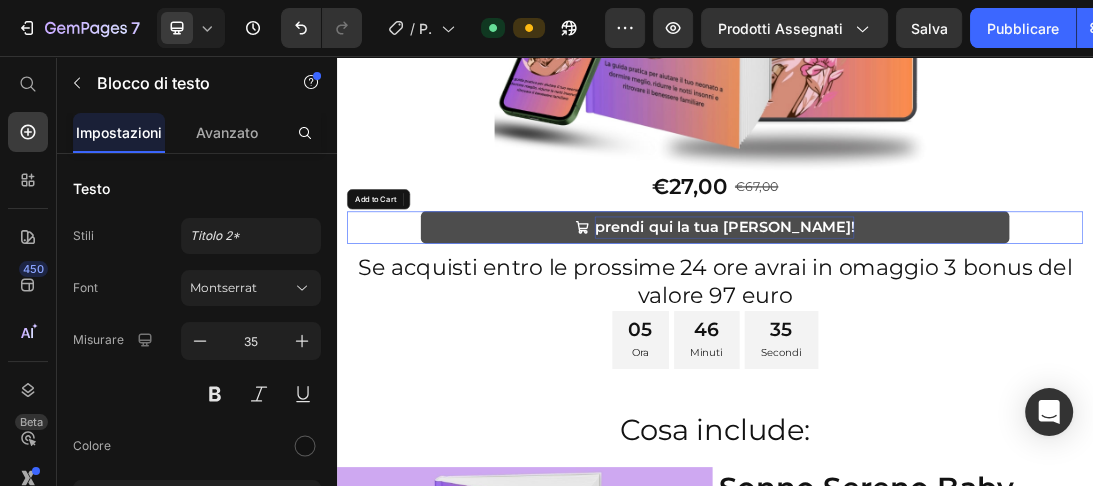 click on "prendi qui la tua [PERSON_NAME]!" at bounding box center [952, 327] 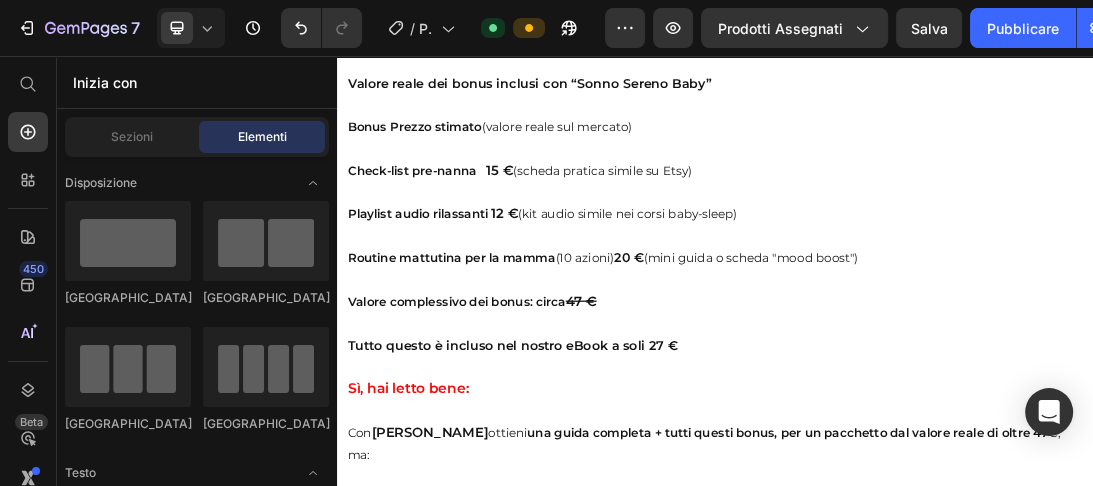 scroll, scrollTop: 13811, scrollLeft: 0, axis: vertical 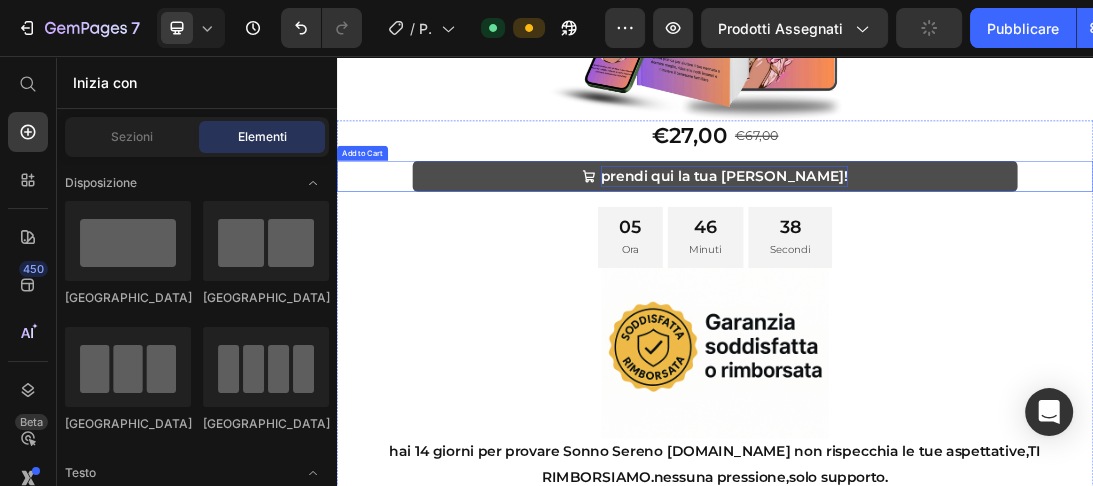 click on "prendi qui la tua [PERSON_NAME]!" at bounding box center (952, 246) 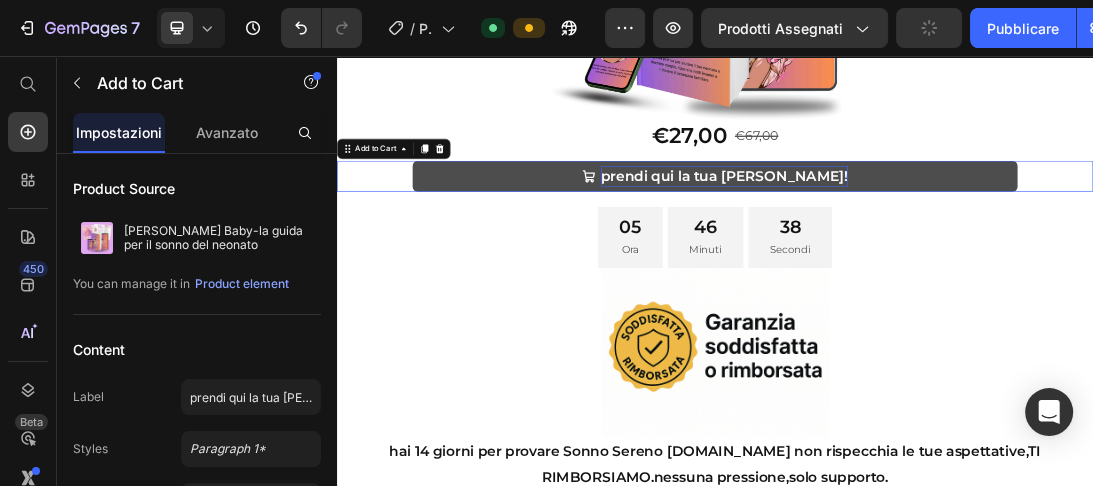 click on "prendi qui la tua [PERSON_NAME]!" at bounding box center (952, 246) 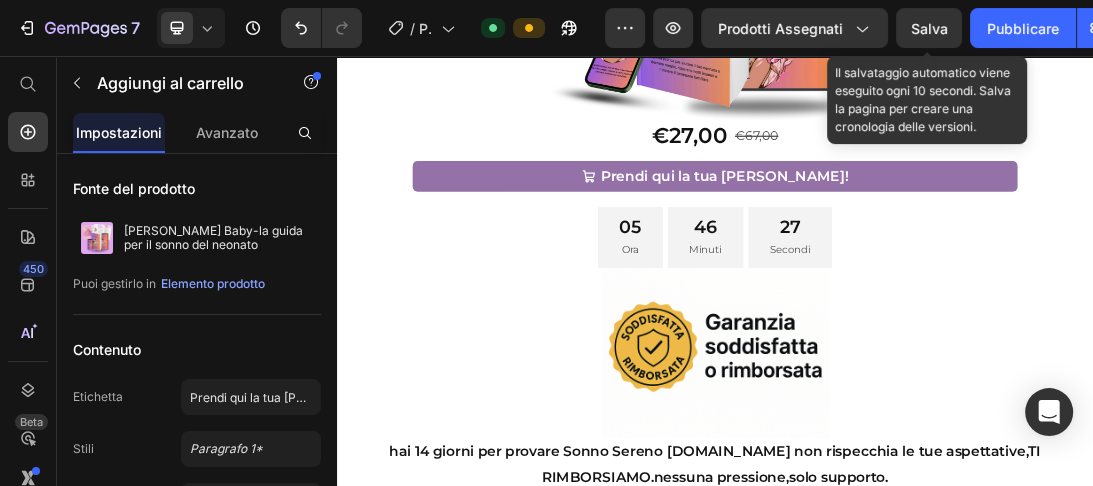 click on "Salva" 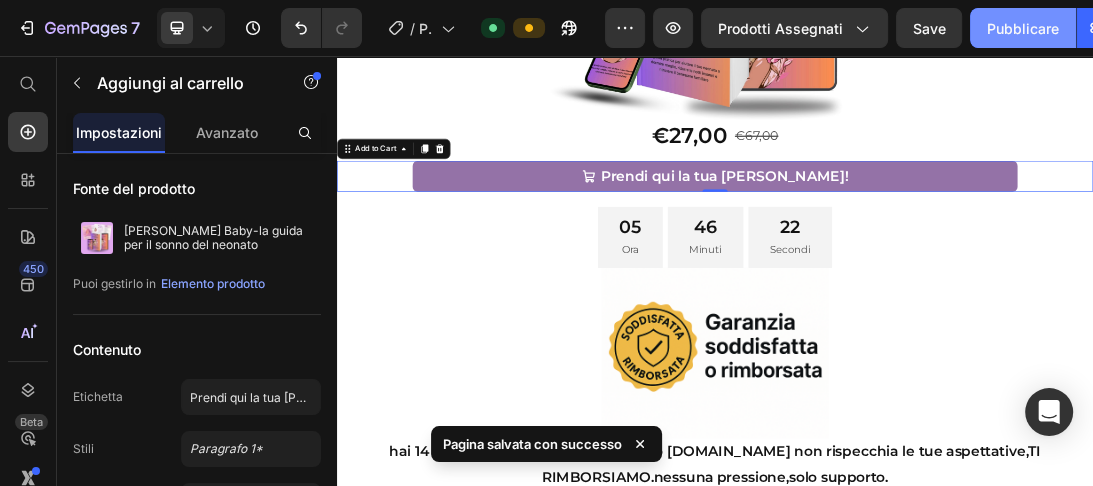 click on "Pubblicare" at bounding box center [1023, 28] 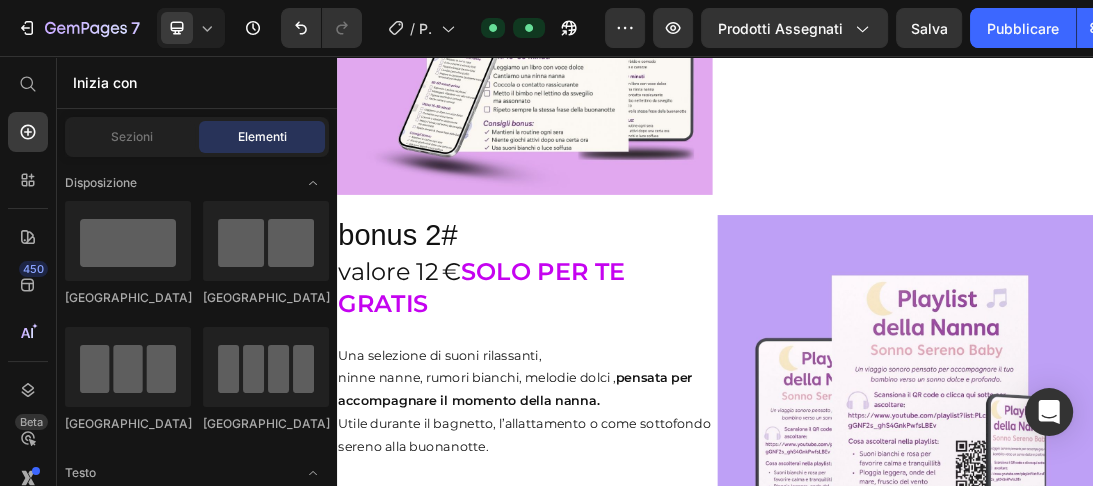scroll, scrollTop: 10109, scrollLeft: 0, axis: vertical 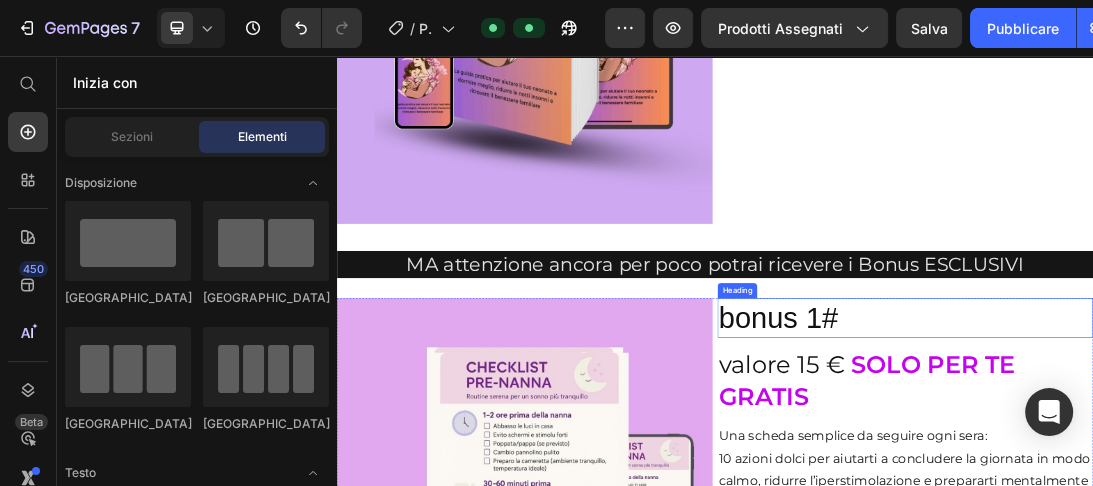 type 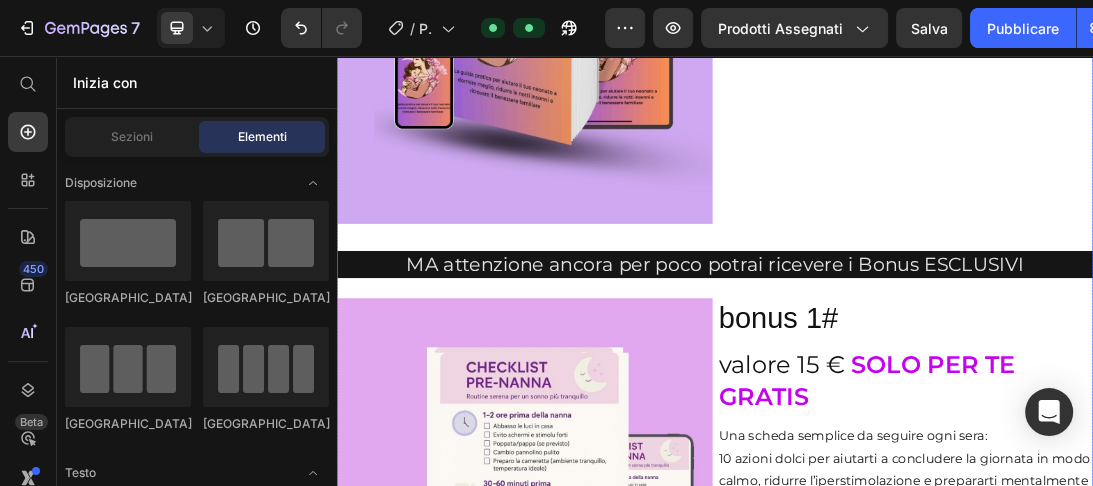 click on "Cosa include: Heading Image Sonno Sereno Baby Heading All'interno della Guida [PERSON_NAME] , troverai tutto ciò che ti serve per costruire una  routine del sonno serena,  dolce e rispettosa  dei bisogni del tuo bambino  e dei tuoi.  Non si tratta solo di teoria: è una guida pratica, immediata, creata per accompagnarti passo  dopo passo,  senza stress, anche quando sei stanchissima .    Text Block Row MA attenzione ancora per poco potrai ricevere i Bonus ESCLUSIVI Heading Image bonus 1# Heading valore 15 €   SOLO PER TE   GRATIS Heading Una scheda semplice da seguire ogni sera:  10 azioni dolci per aiutarti a concludere la giornata in modo calmo, ridurre l’iperstimolazione e prepararti mentalmente al riposo.   Text Block Row bonus 2# Heading valore 12 €   SOLO PER TE   GRATIS Heading   Una selezione di suoni rilassanti,  ninne nanne, rumori bianchi, melodie dolci ,  pensata per accompagnare il momento della nanna.    Text Block Image Row Image bonus 3 # Heading valore 20 €    GRATIS" at bounding box center (937, 3527) 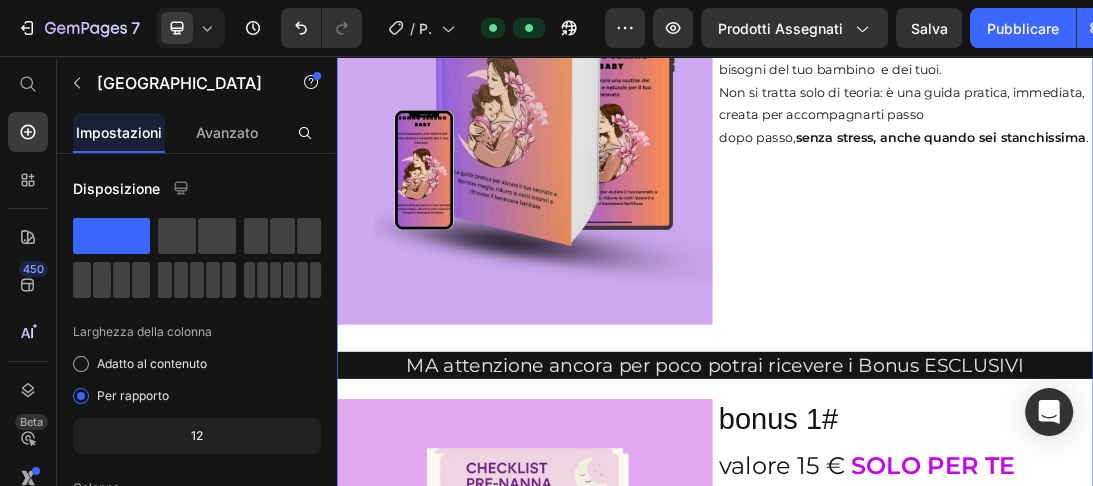 scroll, scrollTop: 8540, scrollLeft: 0, axis: vertical 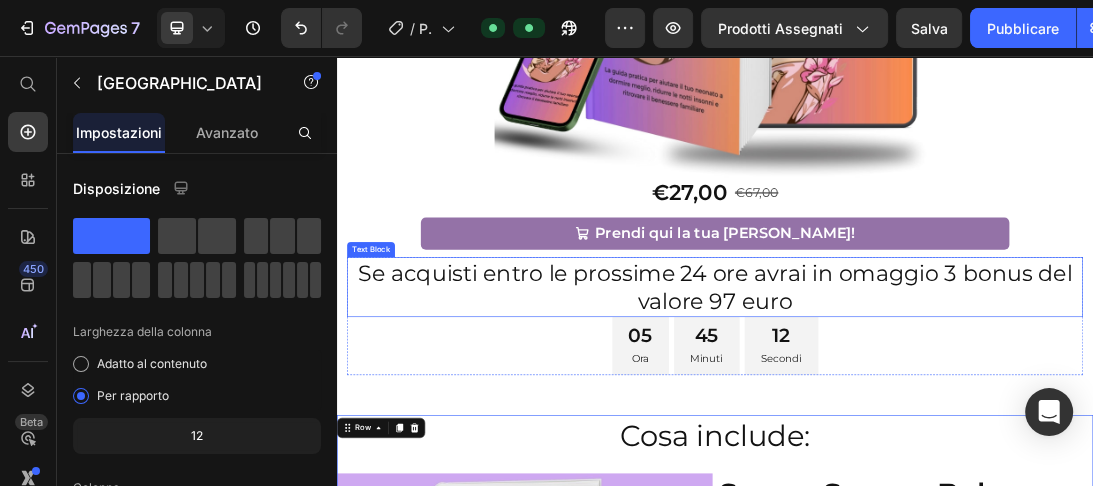click on "Se acquisti entro le prossime 24 ore avrai in omaggio 3 bonus del valore 97 euro" at bounding box center (937, 422) 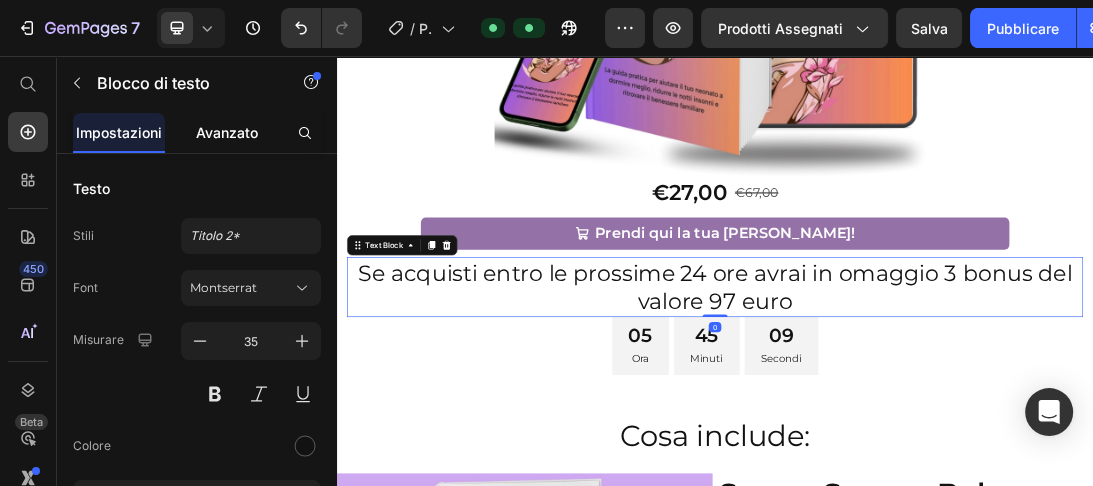 click on "Avanzato" 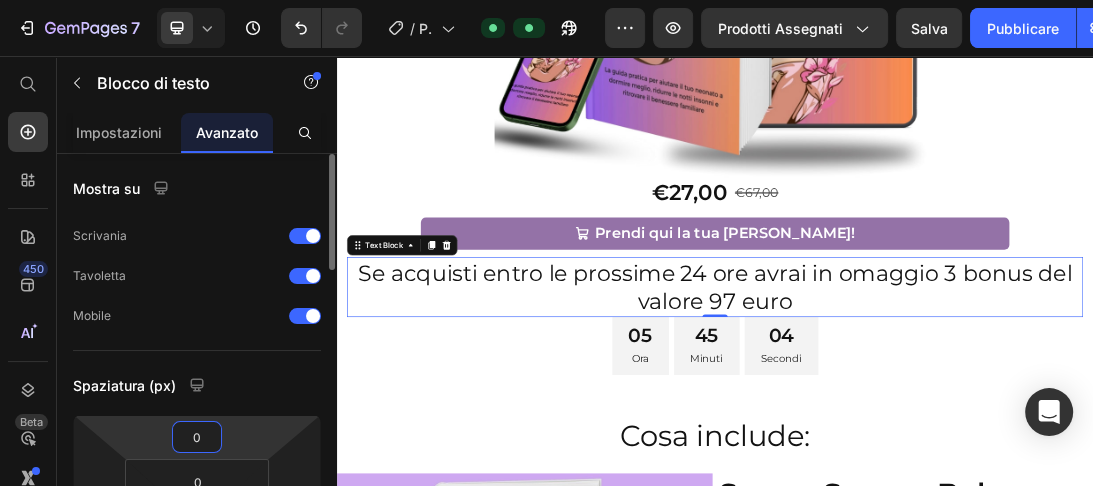 click on "0" at bounding box center (197, 437) 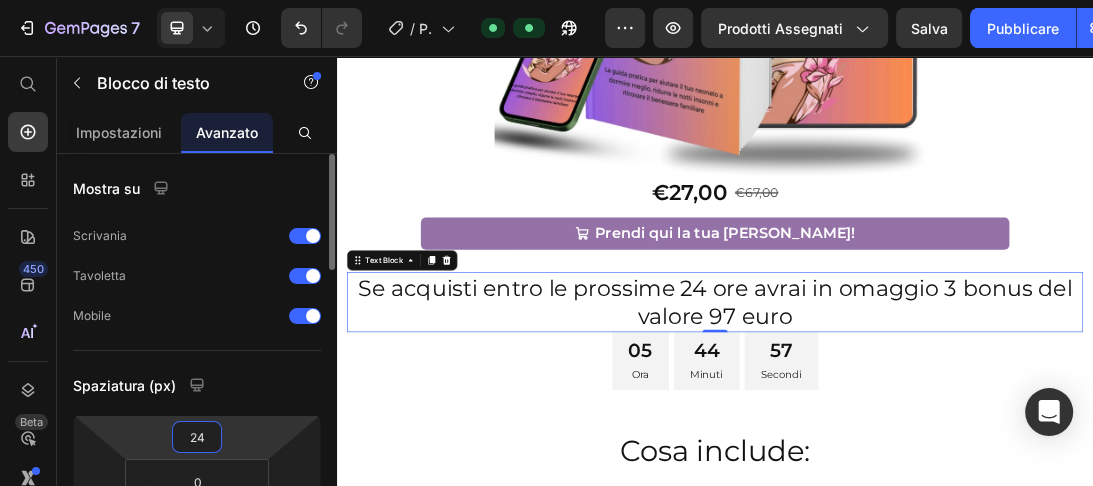 type on "2" 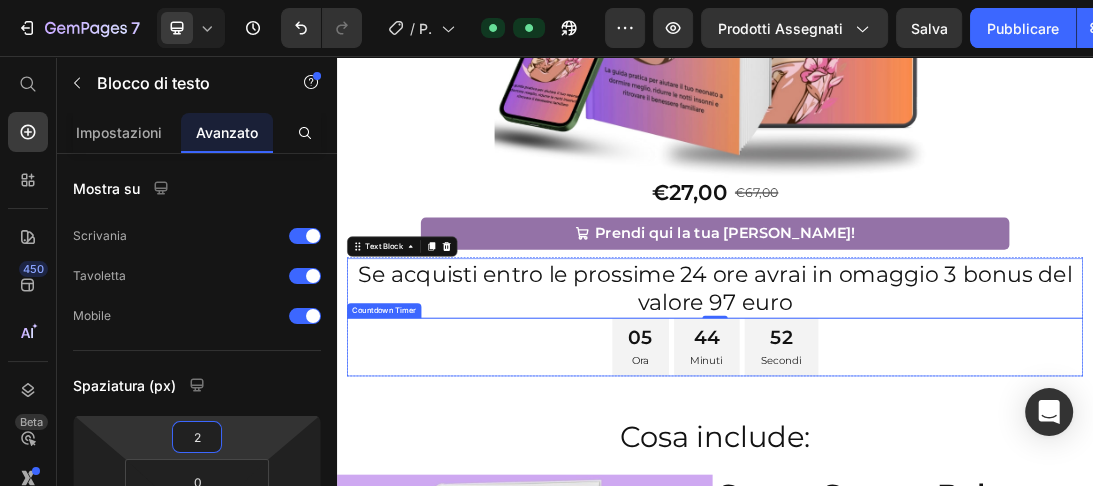 click on "05 Ora 44 Minuti 52 Secondi" at bounding box center (937, 518) 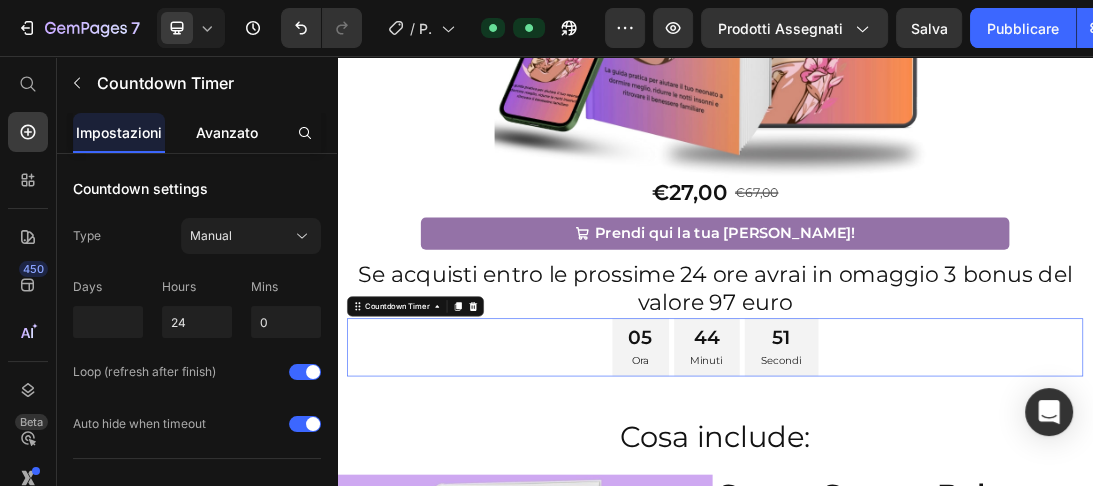 click on "Avanzato" at bounding box center [227, 132] 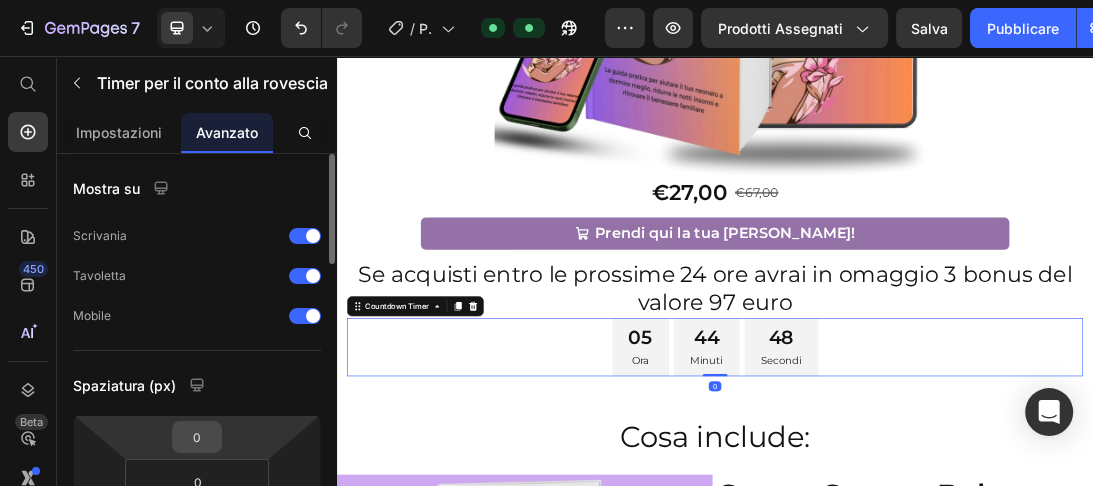 click on "0" at bounding box center (197, 437) 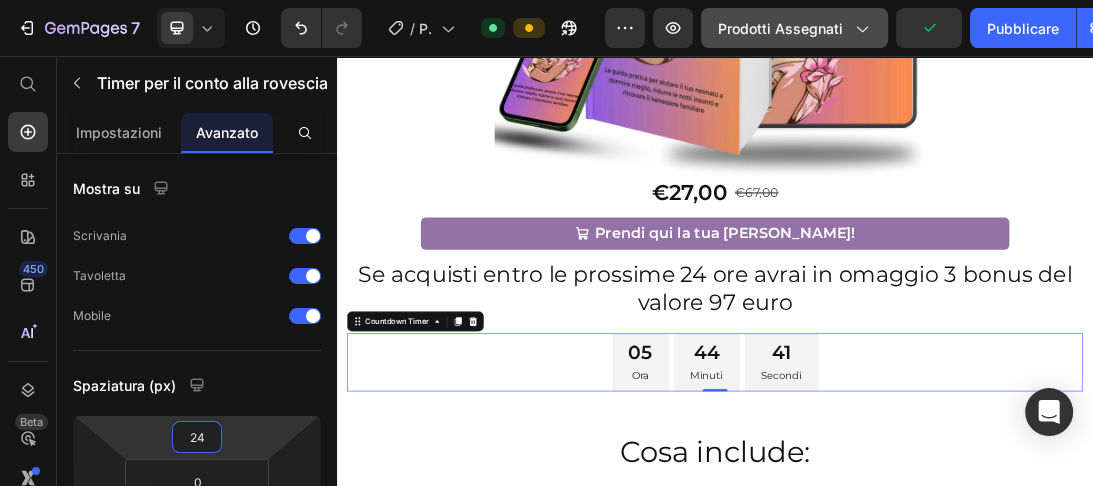 type on "24" 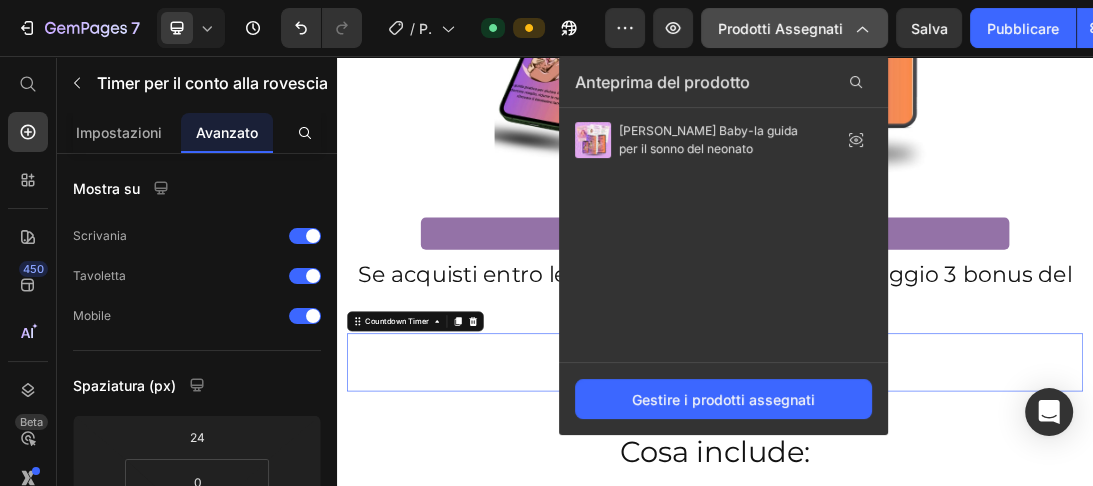 click on "Prodotti assegnati" at bounding box center [780, 28] 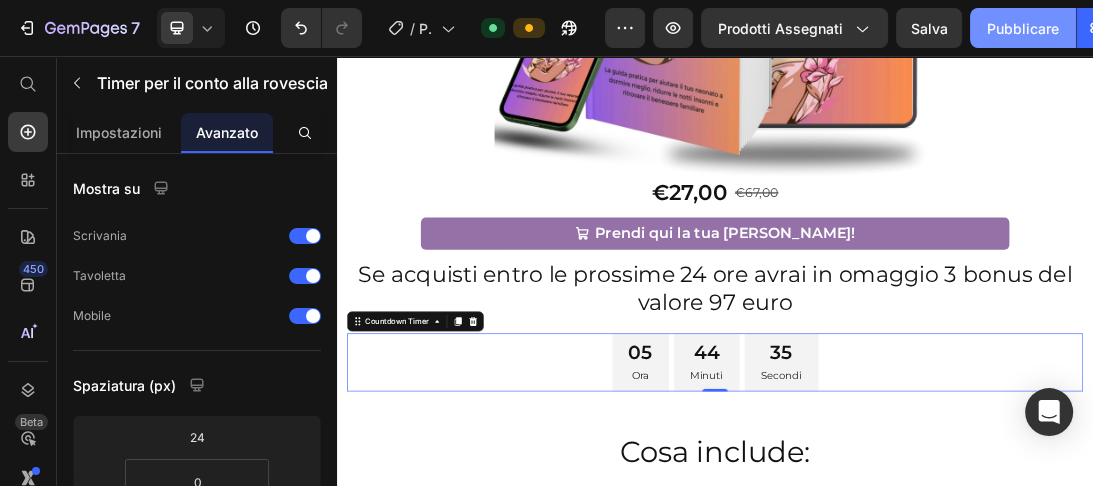 click on "Pubblicare" at bounding box center (1023, 28) 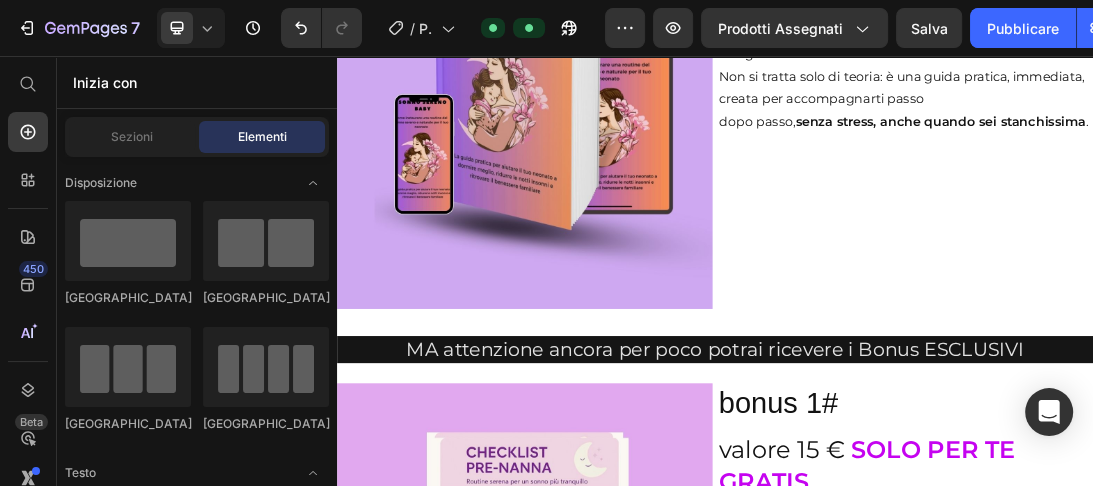 scroll, scrollTop: 9840, scrollLeft: 0, axis: vertical 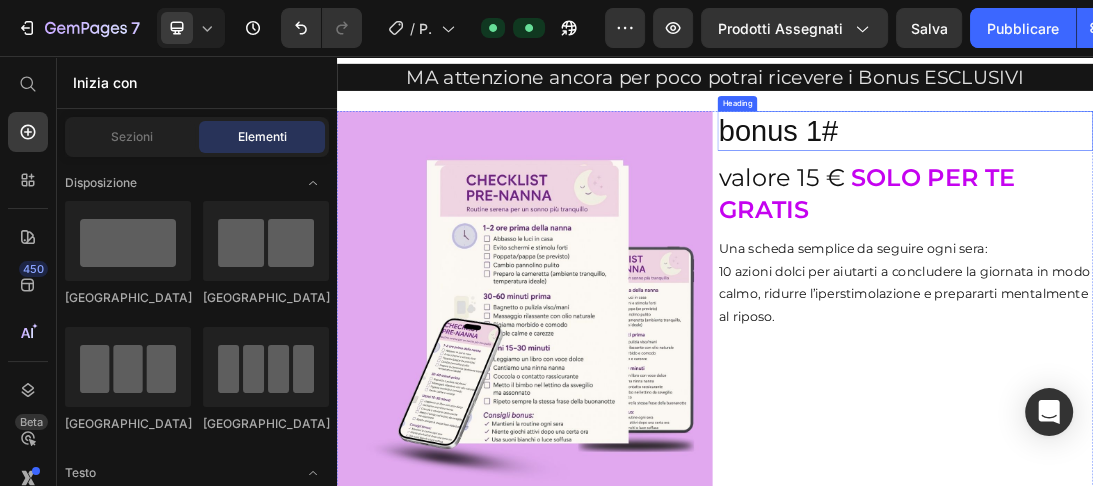 click on "bonus 1#" at bounding box center (1239, 175) 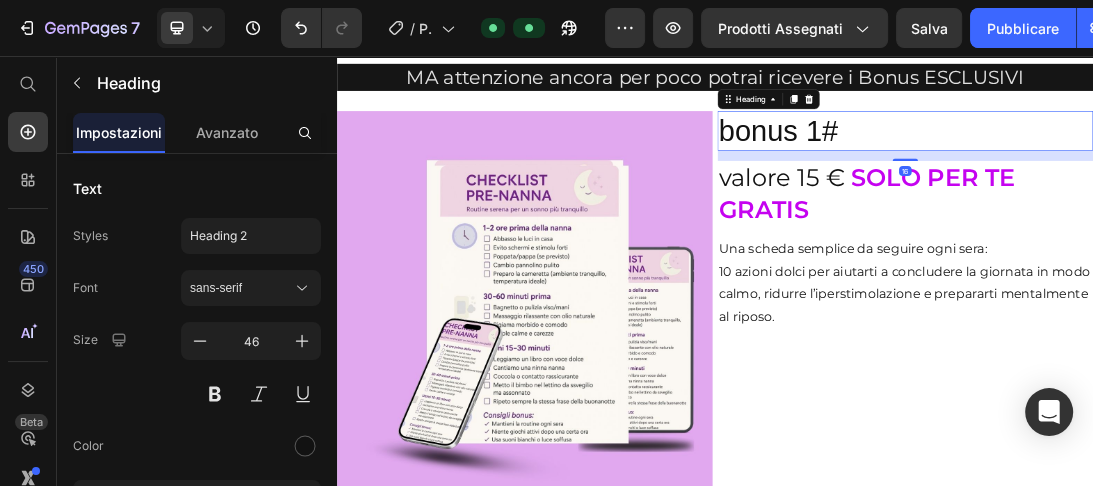 click on "bonus 1#" at bounding box center [1239, 175] 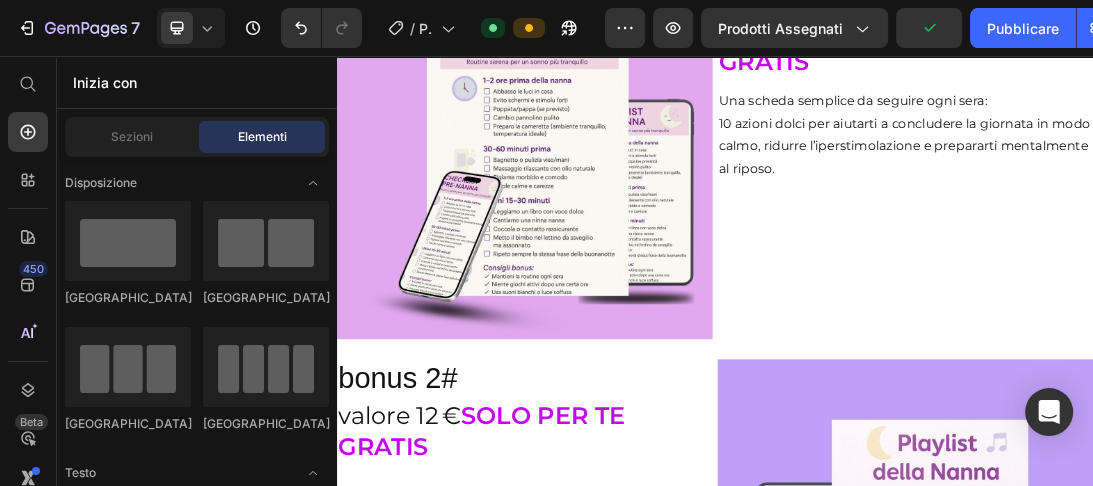 scroll, scrollTop: 10174, scrollLeft: 0, axis: vertical 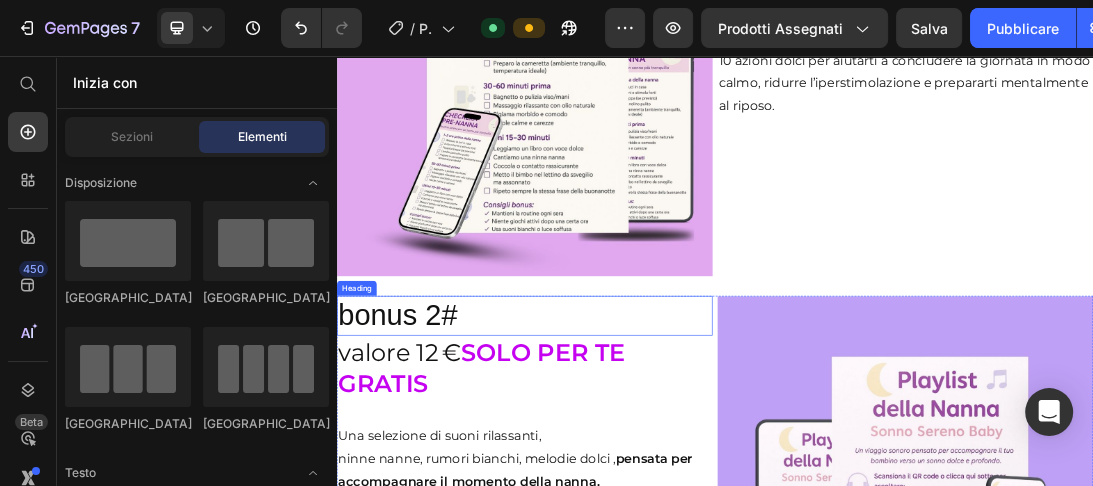 click on "bonus 2#" at bounding box center (635, 469) 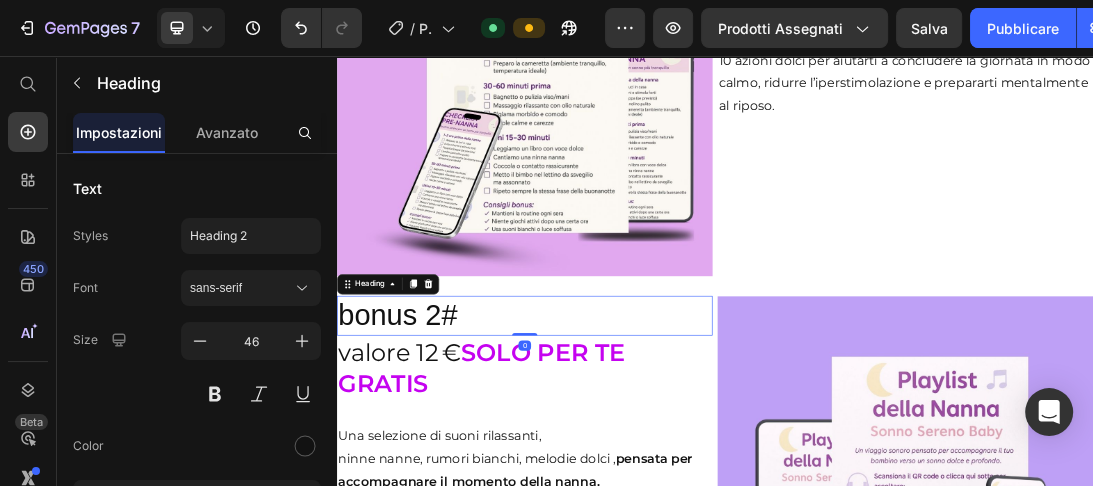 click on "bonus 2#" at bounding box center [635, 469] 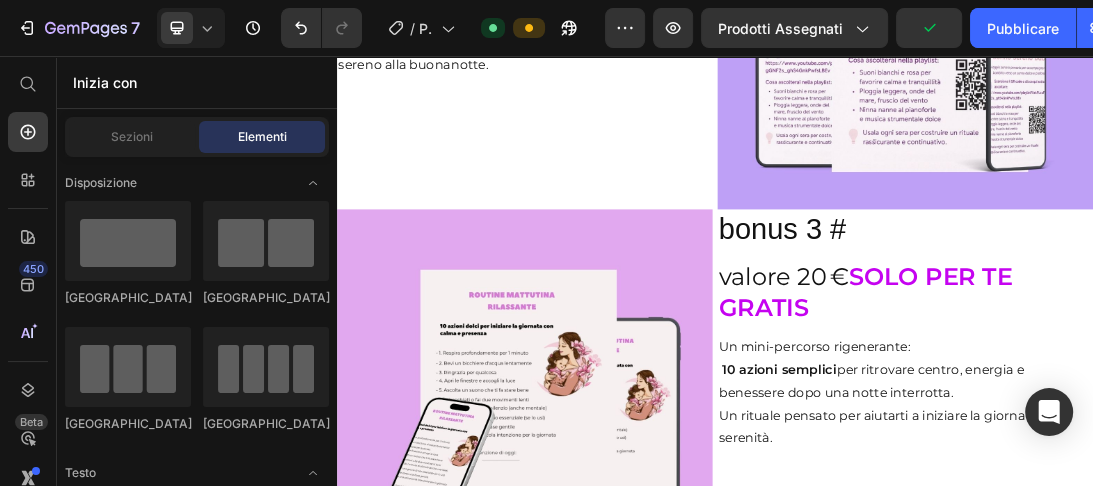 scroll, scrollTop: 10896, scrollLeft: 0, axis: vertical 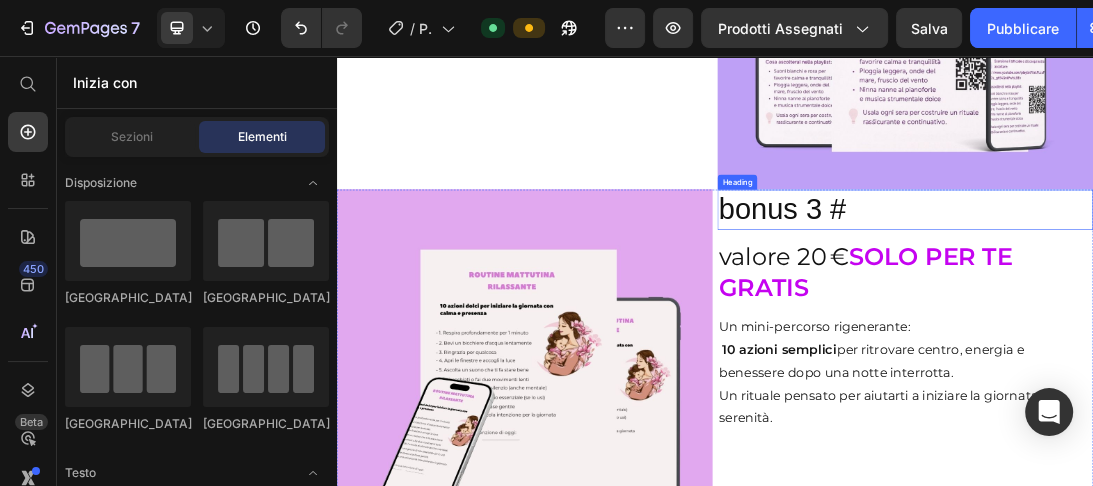 click on "bonus 3 #" at bounding box center [1239, 299] 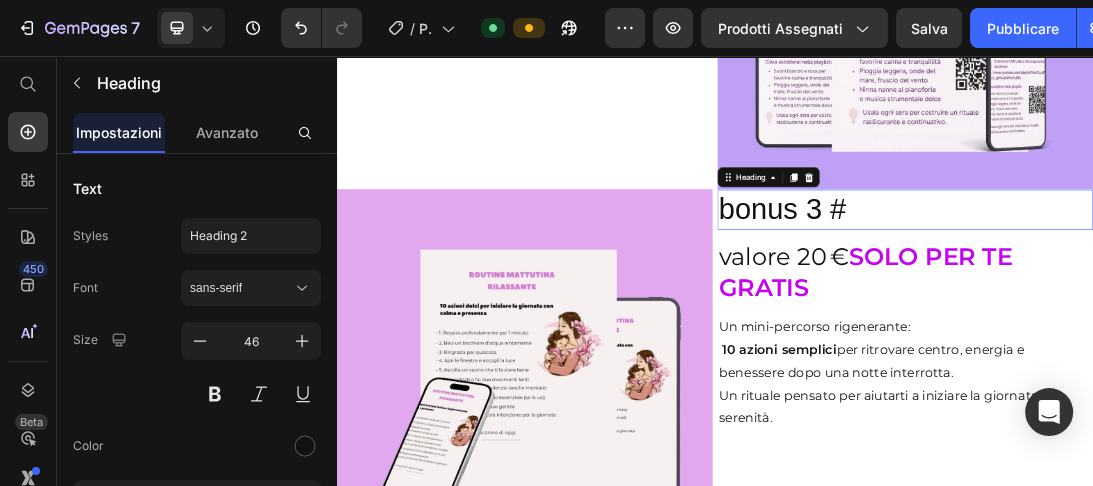 click on "bonus 3 #" at bounding box center [1239, 299] 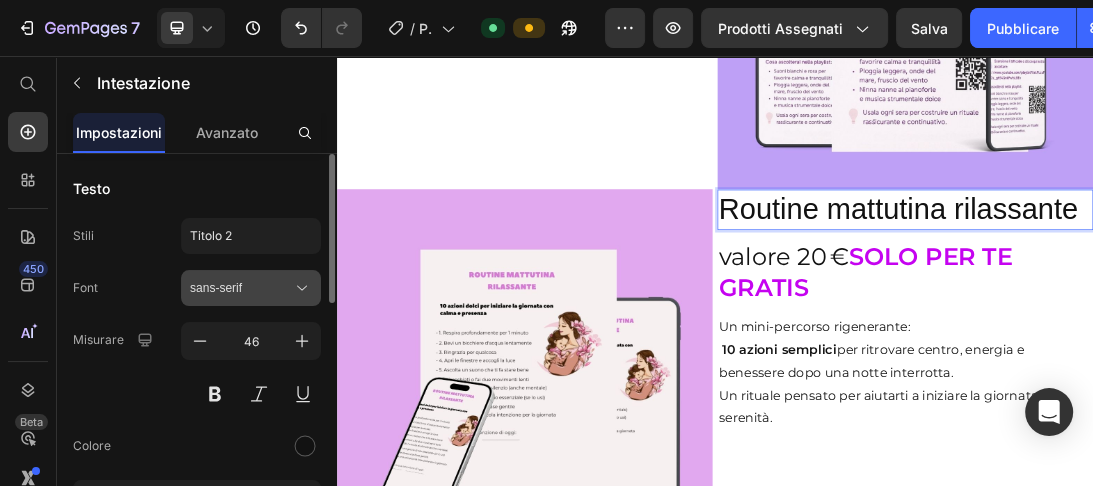 click 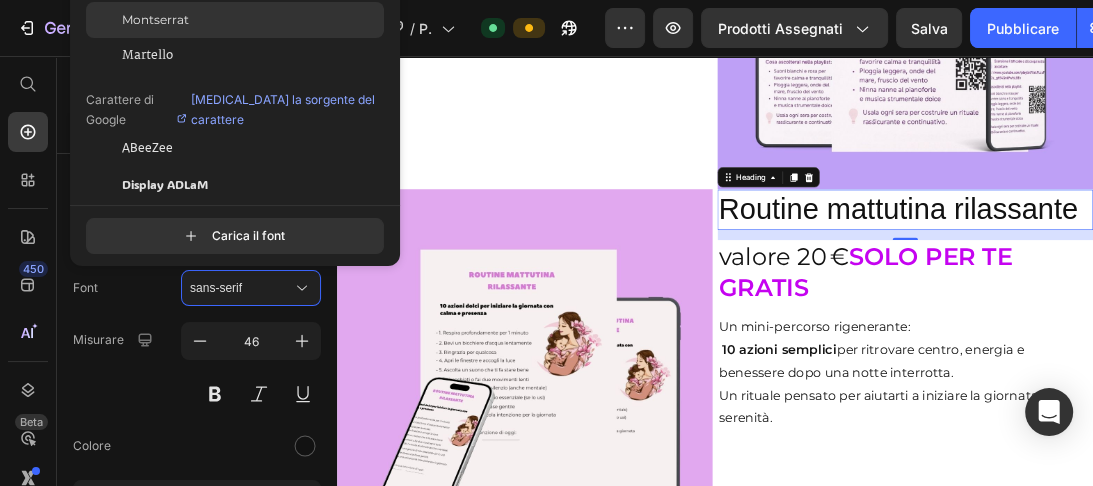 click on "Montserrat" at bounding box center [155, 19] 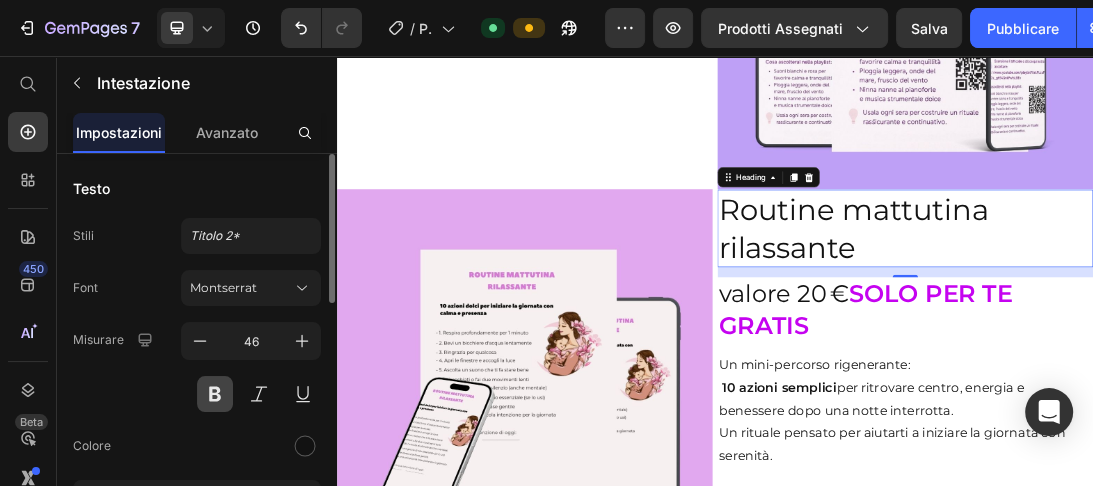 click at bounding box center (215, 394) 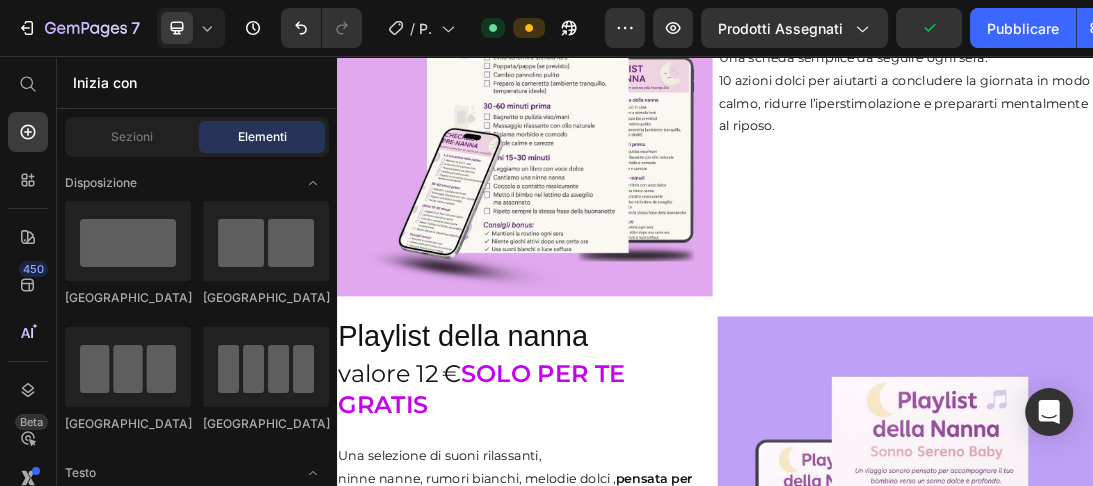 scroll, scrollTop: 10165, scrollLeft: 0, axis: vertical 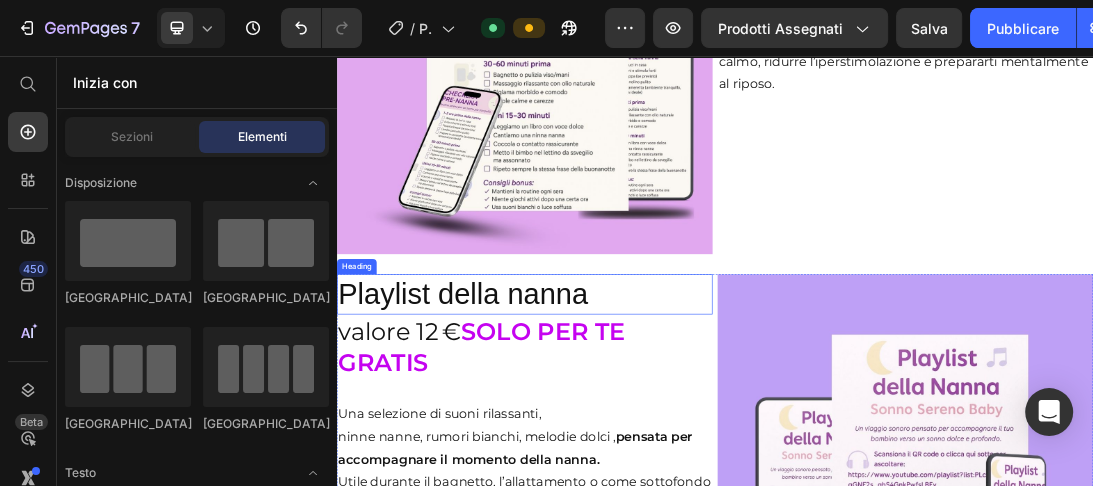 click on "Playlist della nanna" at bounding box center [635, 434] 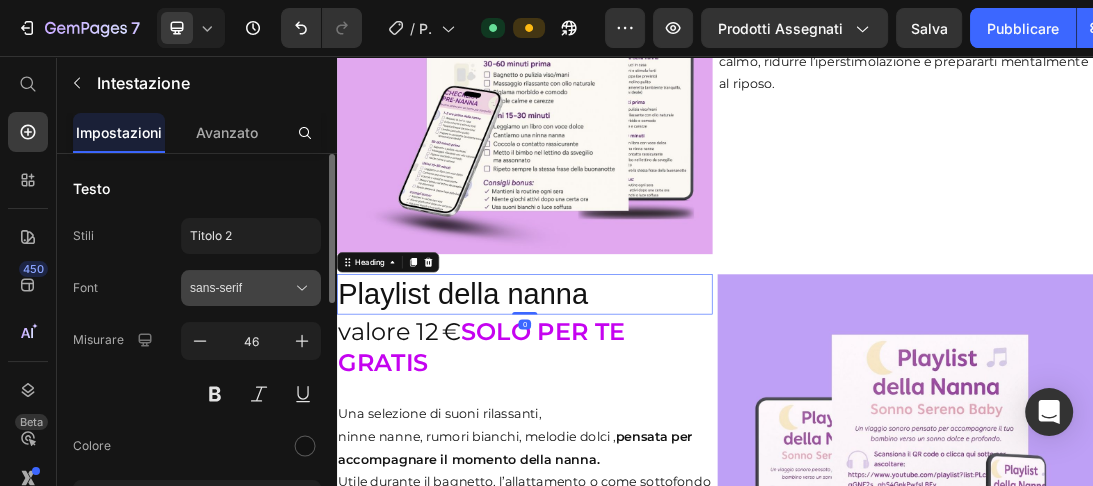 click 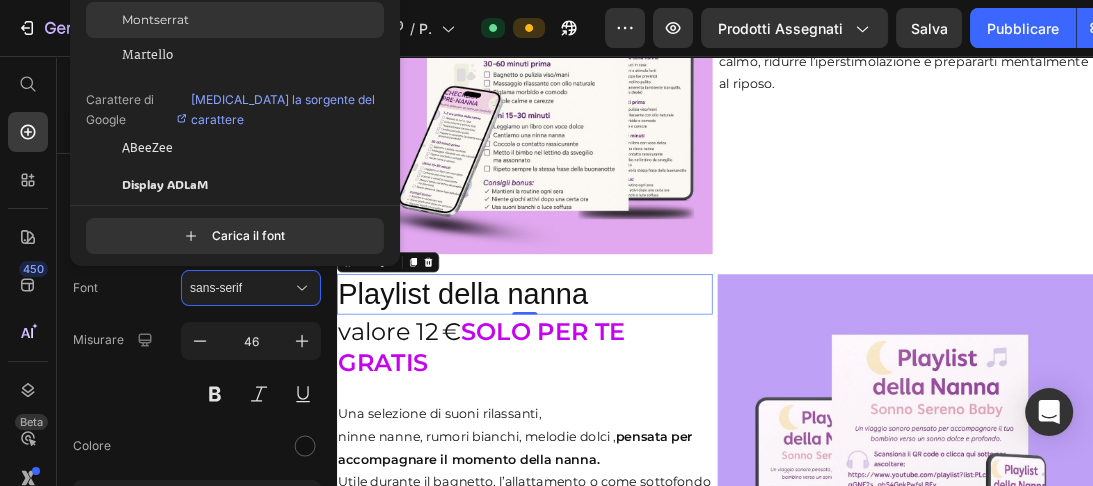 click on "Montserrat" at bounding box center [155, 19] 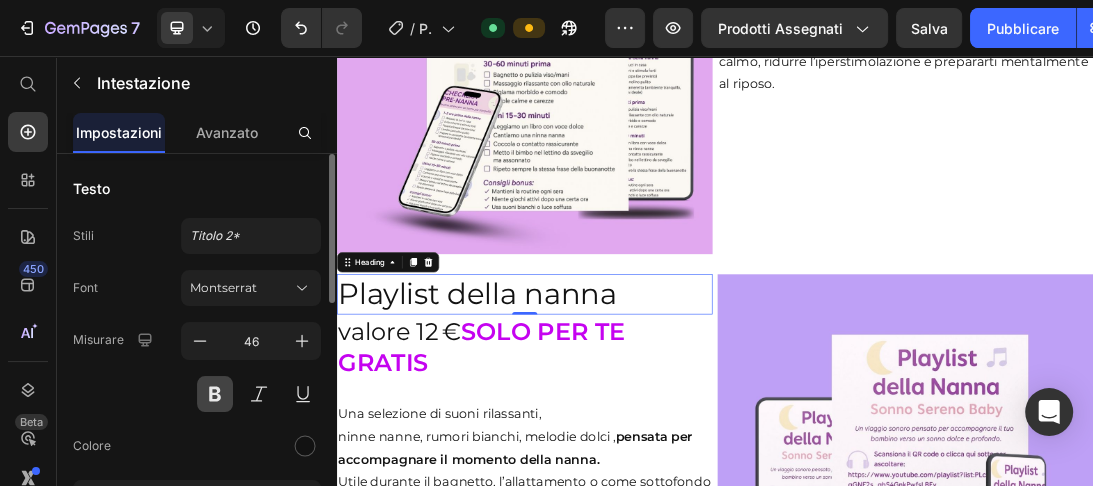 click at bounding box center (215, 394) 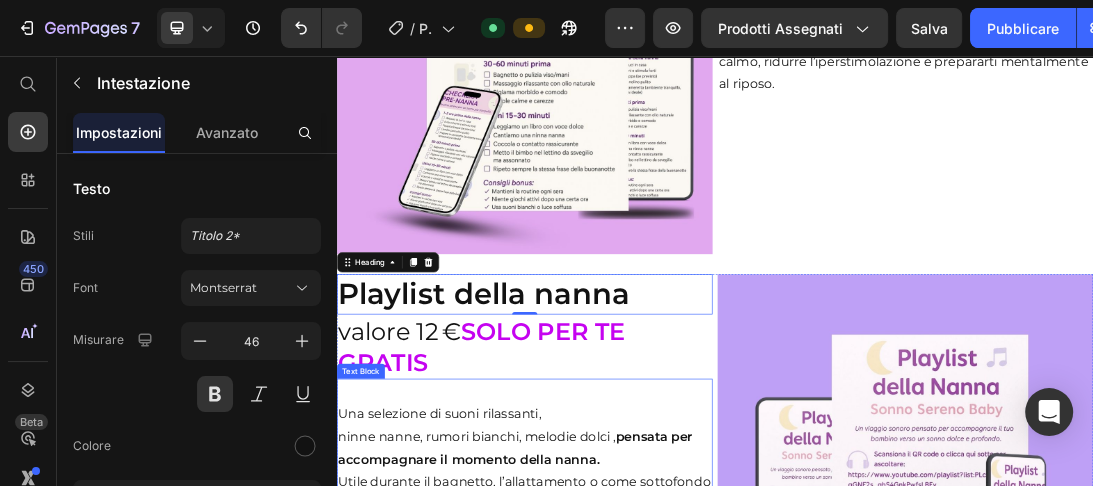 click on "Una selezione di suoni rilassanti," at bounding box center (635, 624) 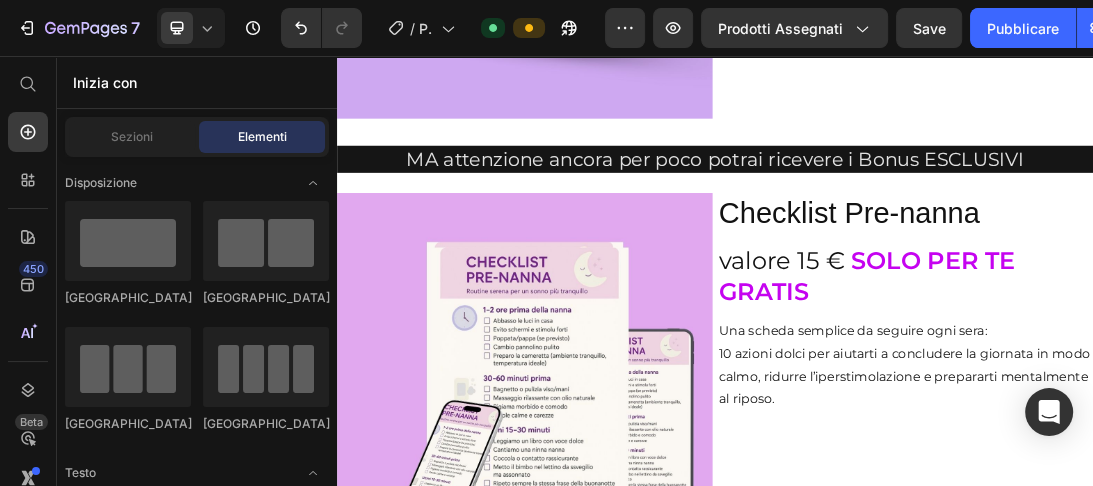 scroll, scrollTop: 9732, scrollLeft: 0, axis: vertical 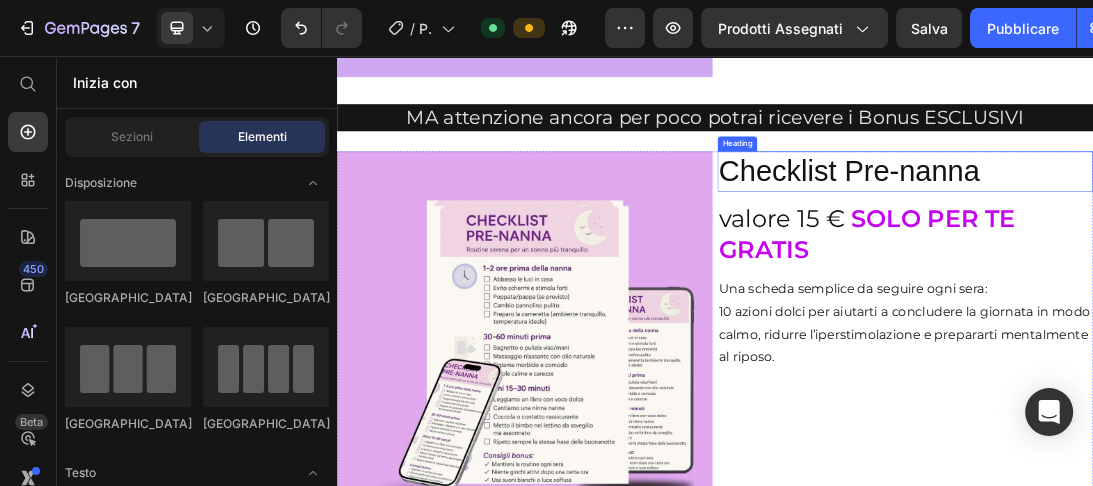 click on "Checklist Pre-nanna" at bounding box center (1239, 239) 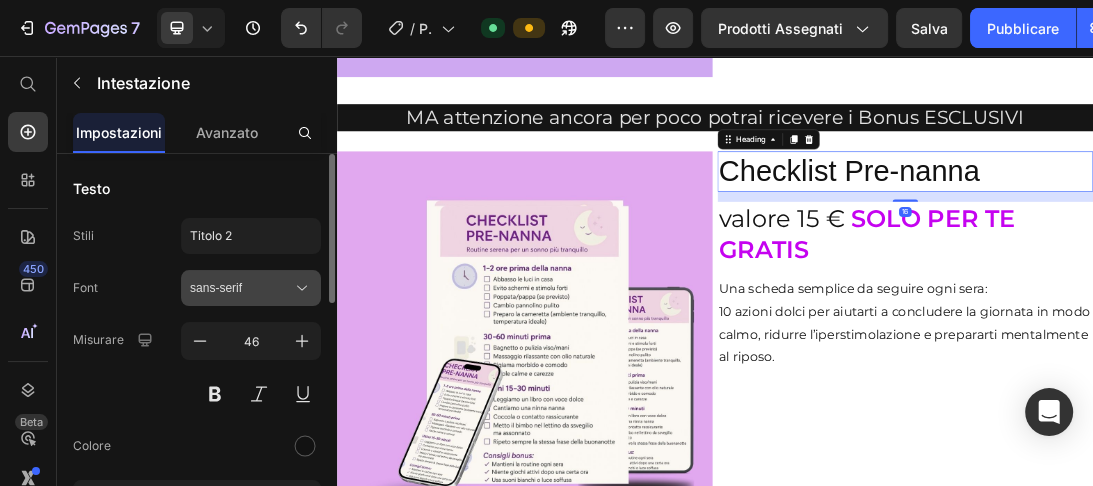 click 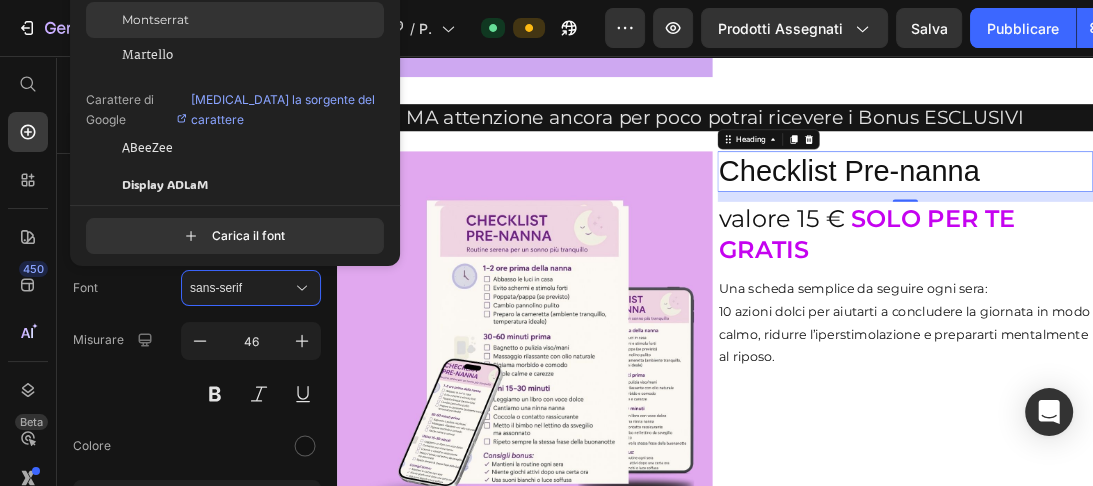 click on "Montserrat" at bounding box center (155, 19) 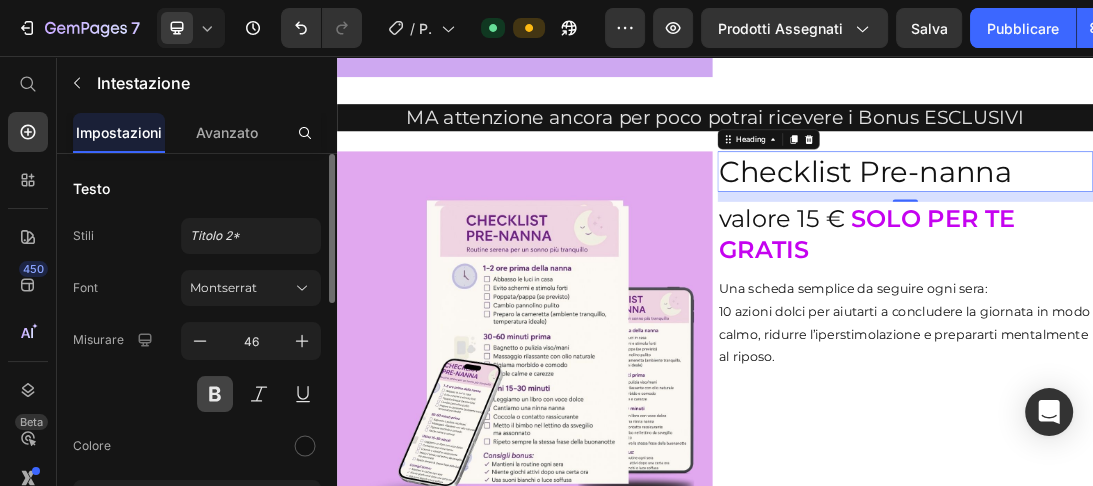 click at bounding box center [215, 394] 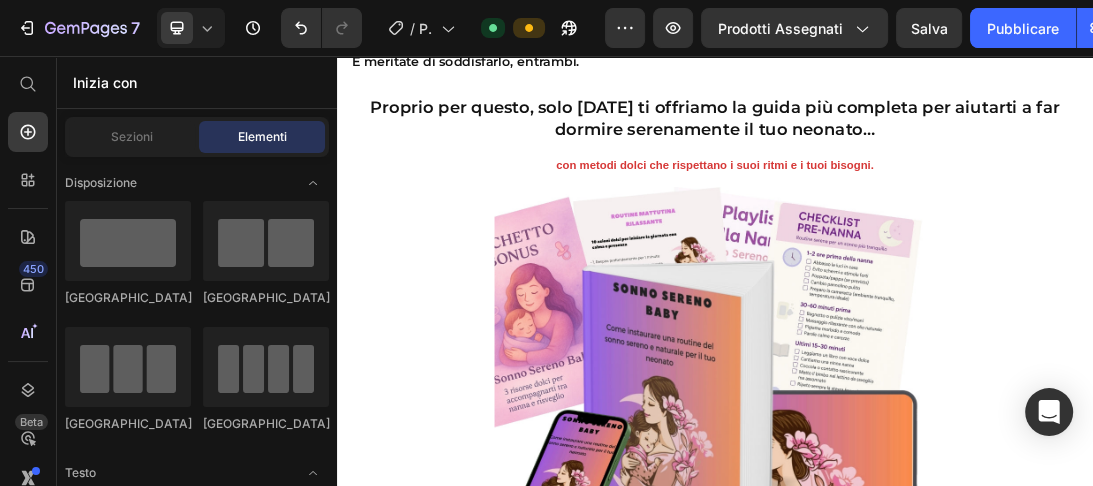 scroll, scrollTop: 8073, scrollLeft: 0, axis: vertical 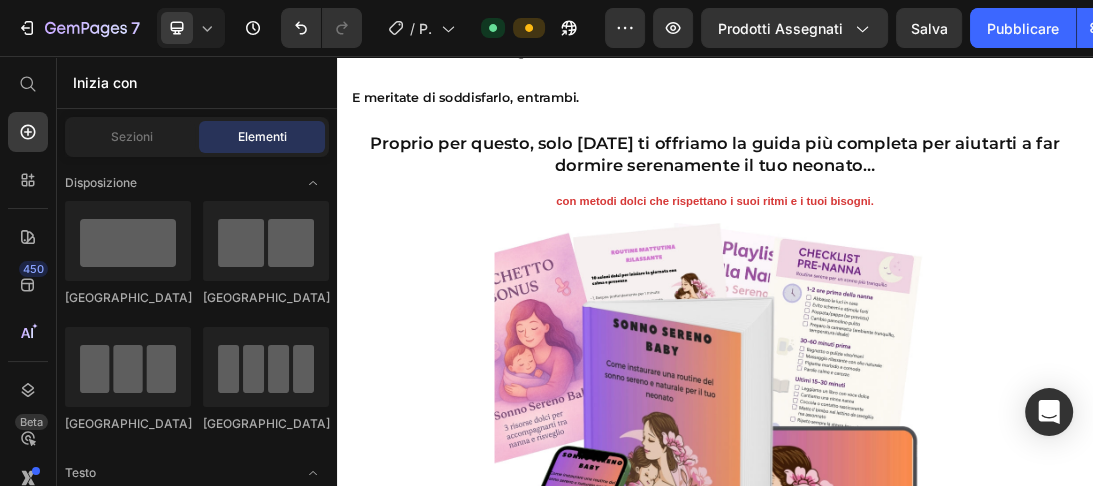 click on "😩  Non dorme. Si sveglia ogni ora. E tu ti senti svuotata . Ogni sera ti ripeti: " [DATE] andrà meglio". Sistemi la culla, abbassi le luci, cerchi il silenzio. Lo culli, lo allatti, fai tutto quello che puoi… Ma dopo pochi minuti,  piange. Si gira. Si sveglia. E così inizia un’altra notte senza pace. 🔁 Ti alzi 4, 5, 6 volte. 😩 Il tuo corpo è  esausto . 🥺 La tua mente  corre, si agita, crolla. 💭 Ti domandi: “ Perché il mio bambino non dorme come gli altri? ” 💬 “Sto sbagliando qualcosa? Sono io che non ci riesco? ” Durante il giorno, provi a far finta di niente. [PERSON_NAME], ti dici che è normale, che passerà. Ma dentro hai un nodo fisso allo stomaco:  la paura  di non reggere,  il senso di colpa  che ti stringe,  la rabbia  che ti sorprende. Nessuno ti aveva detto che il sonno potesse diventare un tale incubo. Non è solo stanchezza. È solitudine. Sovraccarico. Confusione. Ti senti divisa tra l’amore immenso che provi per il tuo bambino… ❌  ❌ ❌  ❌ Di essere capita. ." at bounding box center [937, -1893] 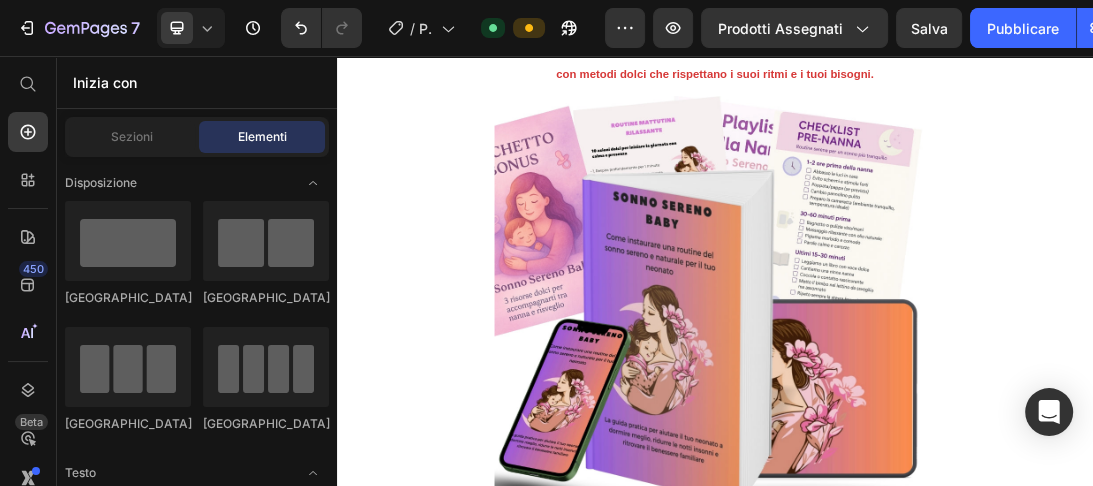 scroll, scrollTop: 8359, scrollLeft: 0, axis: vertical 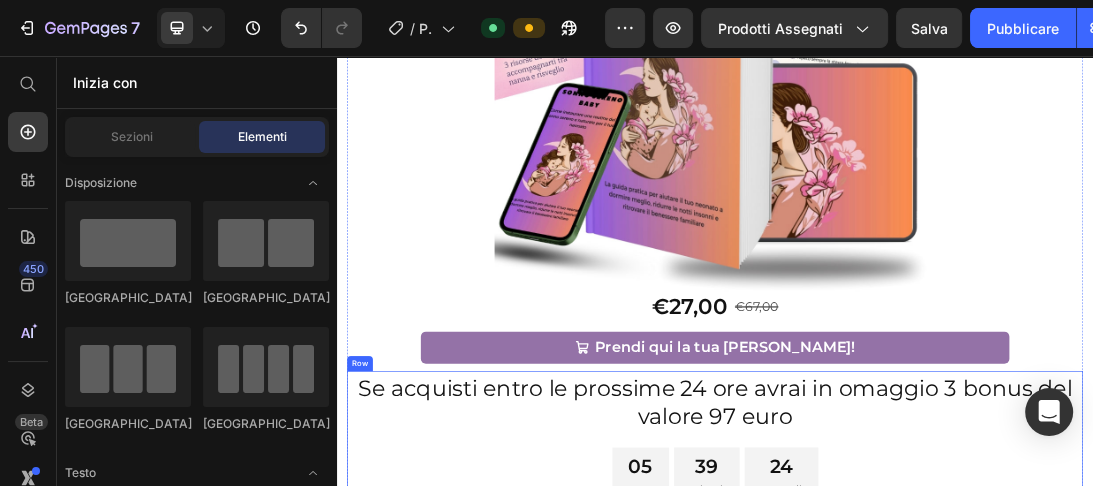 click on "Se acquisti entro le prossime 24 ore avrai in omaggio 3 bonus del valore 97 euro Text Block 05 Ora 39 Minuti 24 Secondi Countdown Timer" at bounding box center (937, 662) 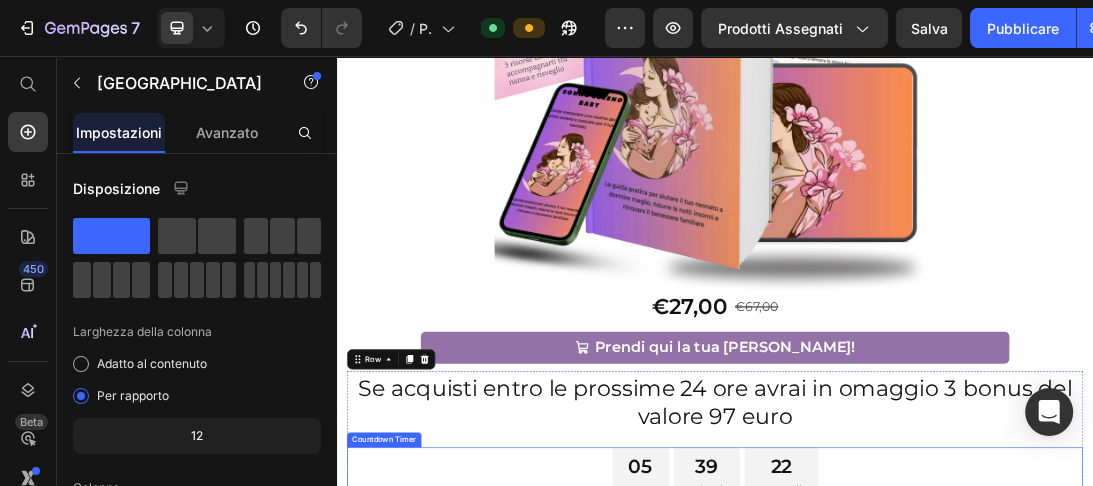 click on "39 Minuti" at bounding box center [924, 723] 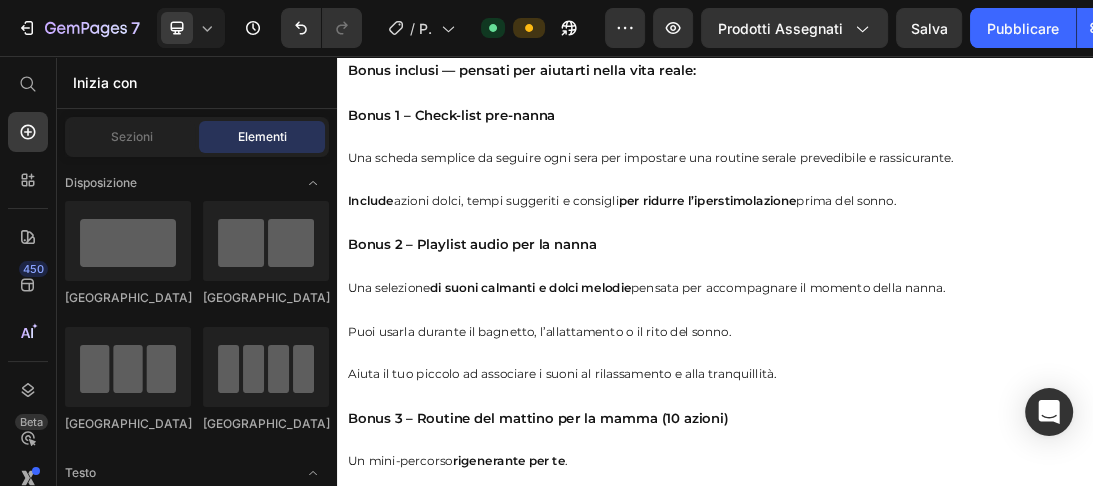 scroll, scrollTop: 12960, scrollLeft: 0, axis: vertical 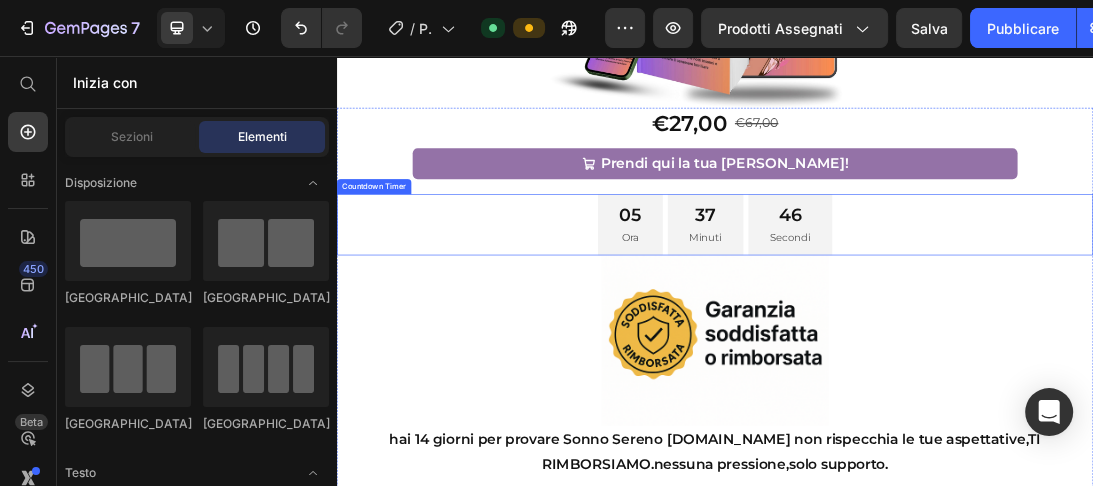 click on "37" at bounding box center (922, 307) 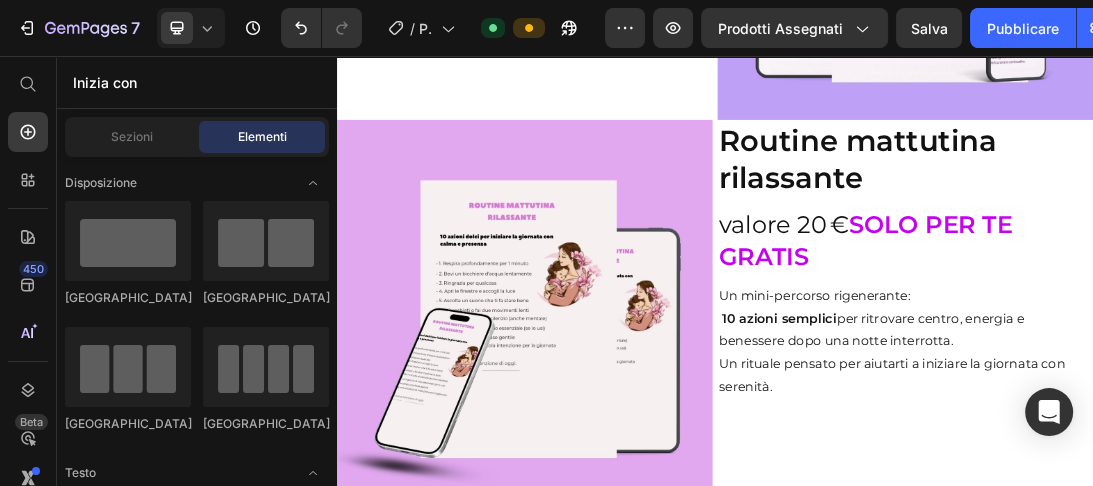 scroll, scrollTop: 9832, scrollLeft: 0, axis: vertical 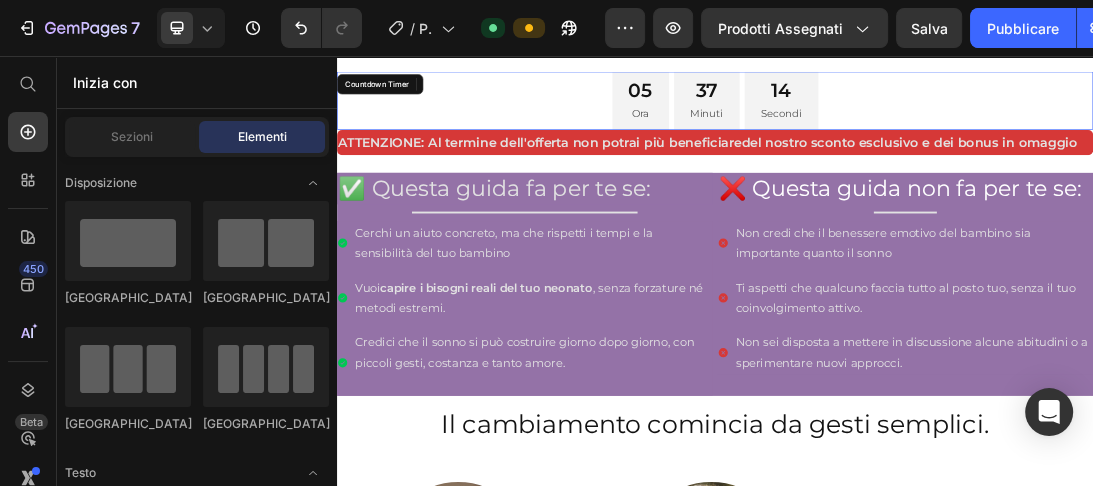 click on "Minuti" at bounding box center (924, 148) 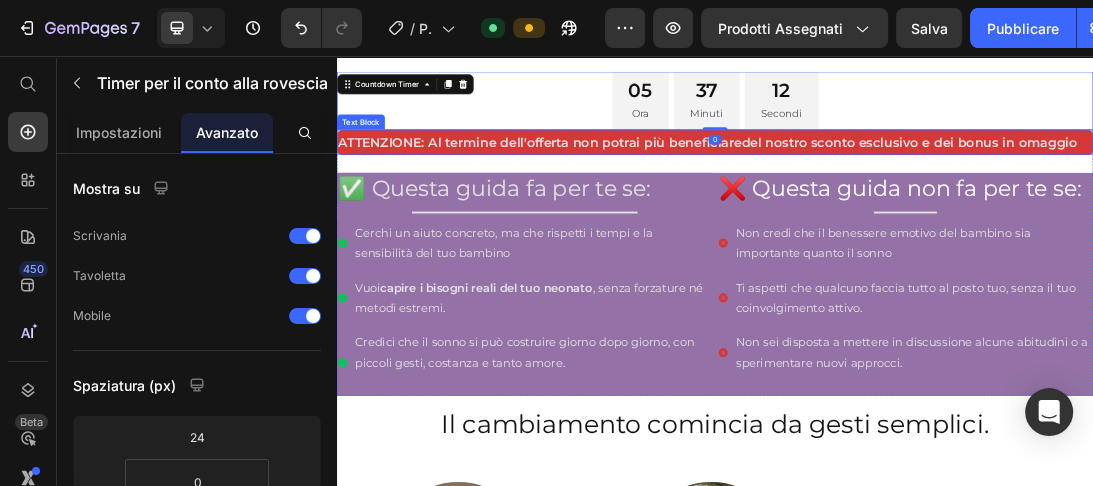 click on "ATTENZIONE: Al termine dell'offerta non potrai più beneficiaredel nostro sconto esclusivo e dei bonus in omaggio" at bounding box center [937, 193] 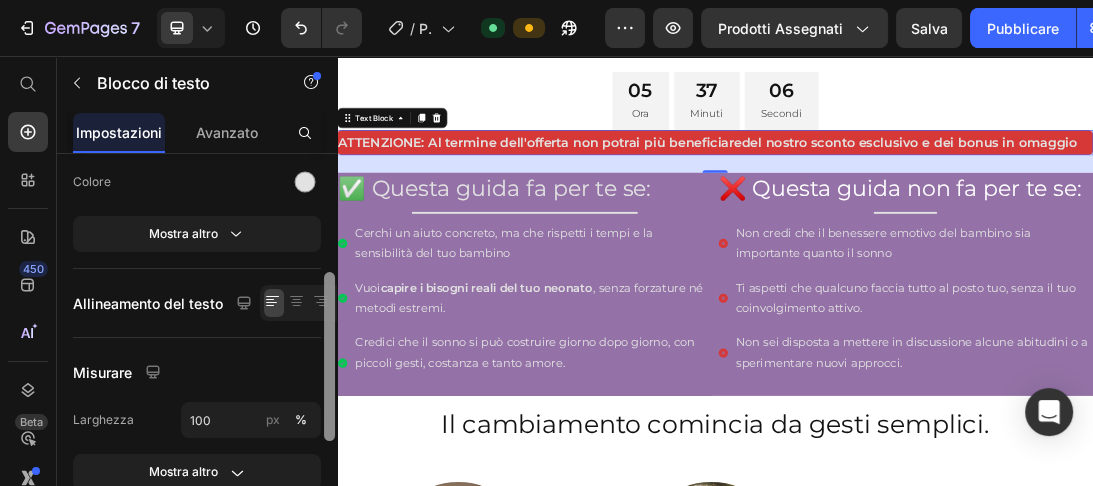 drag, startPoint x: 329, startPoint y: 168, endPoint x: 335, endPoint y: 276, distance: 108.16654 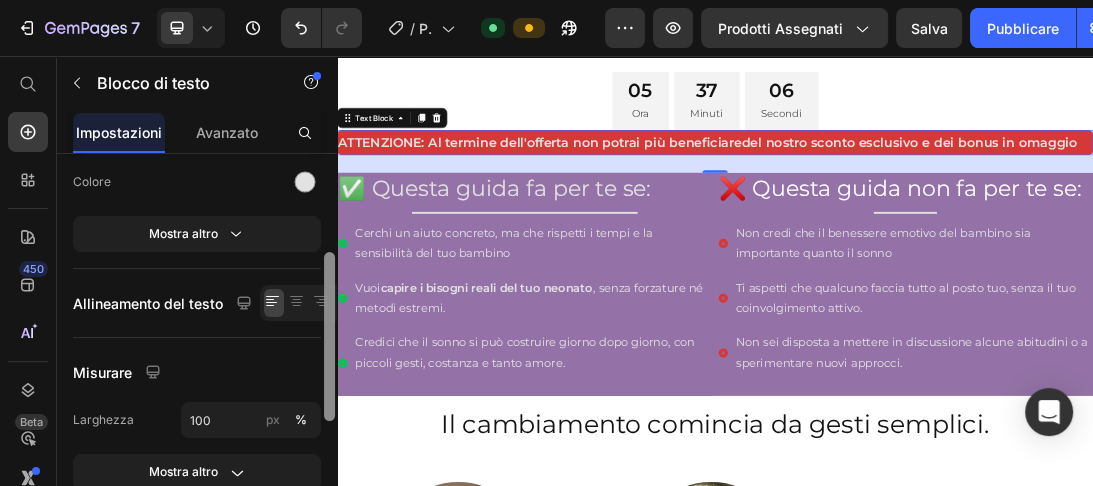 scroll, scrollTop: 252, scrollLeft: 0, axis: vertical 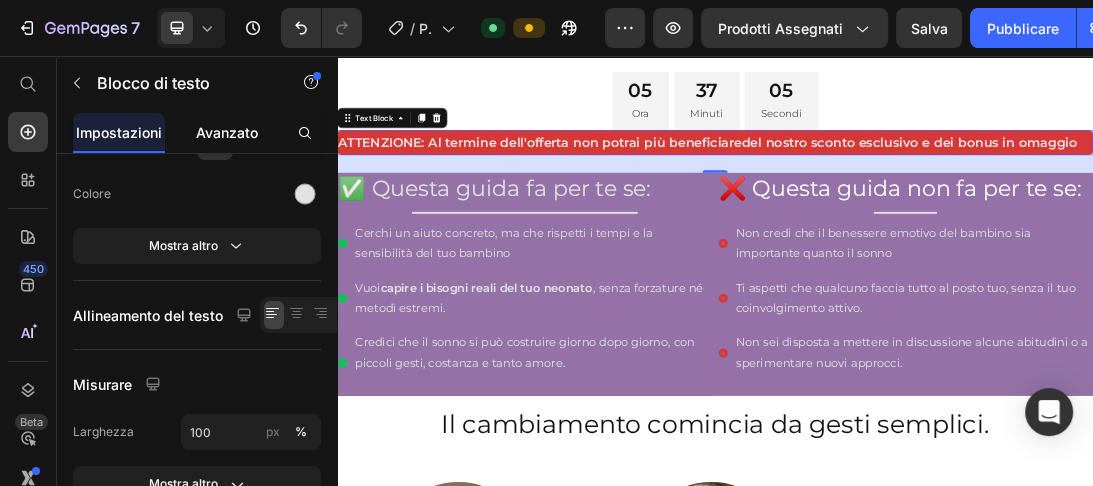 click on "Avanzato" at bounding box center [227, 132] 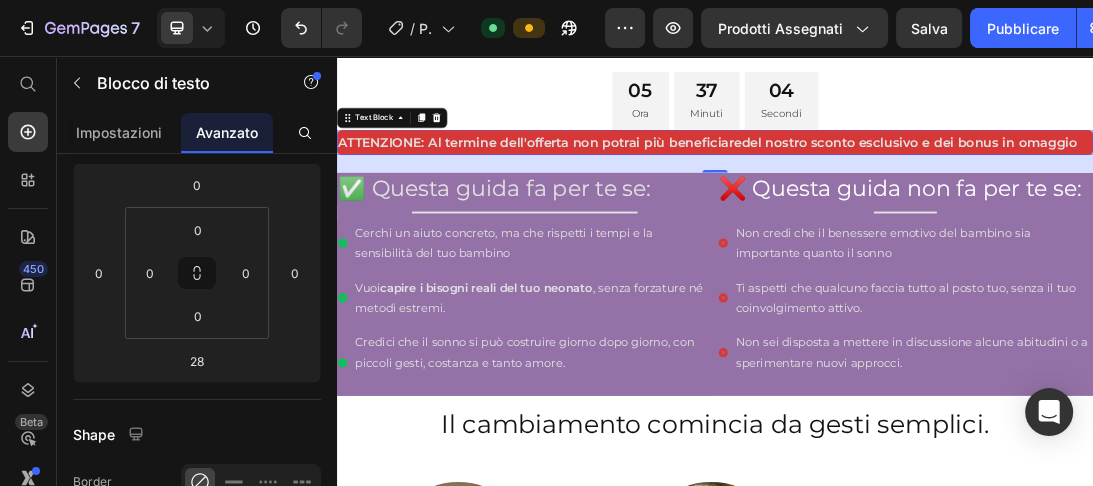 scroll, scrollTop: 0, scrollLeft: 0, axis: both 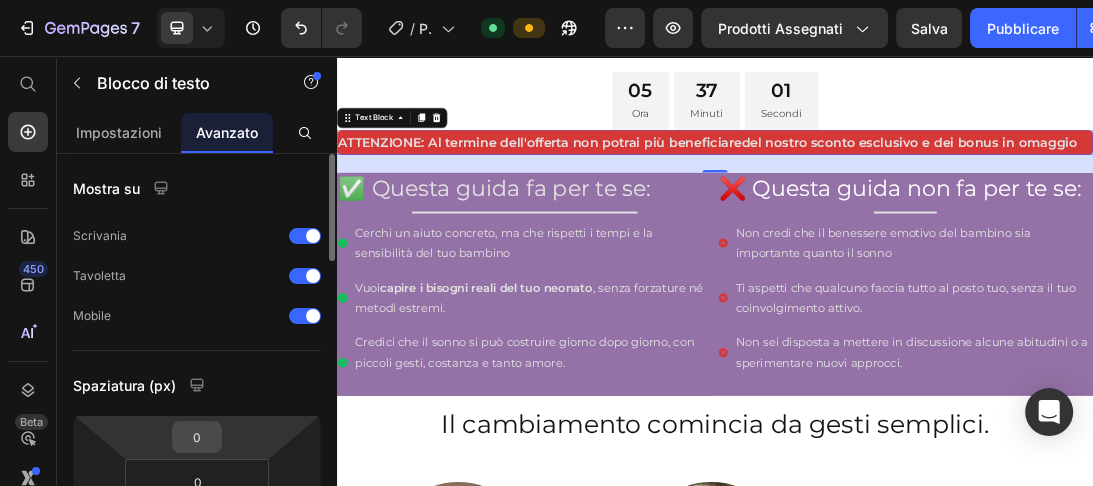 click on "0" at bounding box center (197, 437) 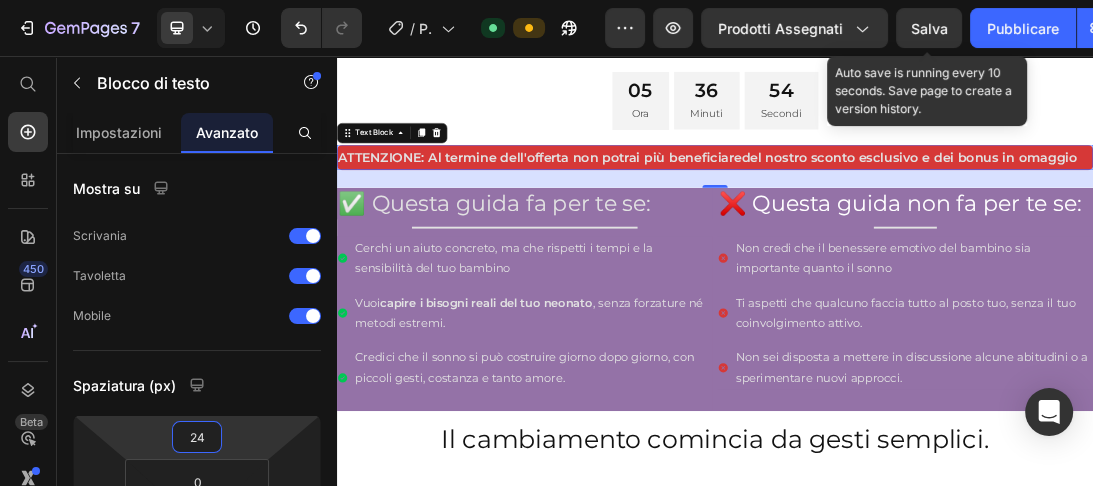 type on "24" 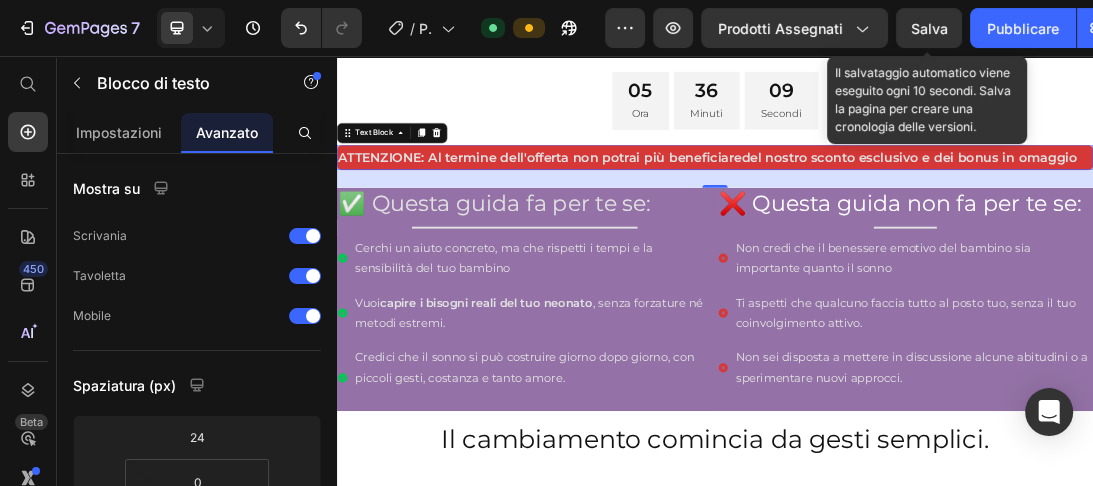 click on "Salva" at bounding box center [929, 28] 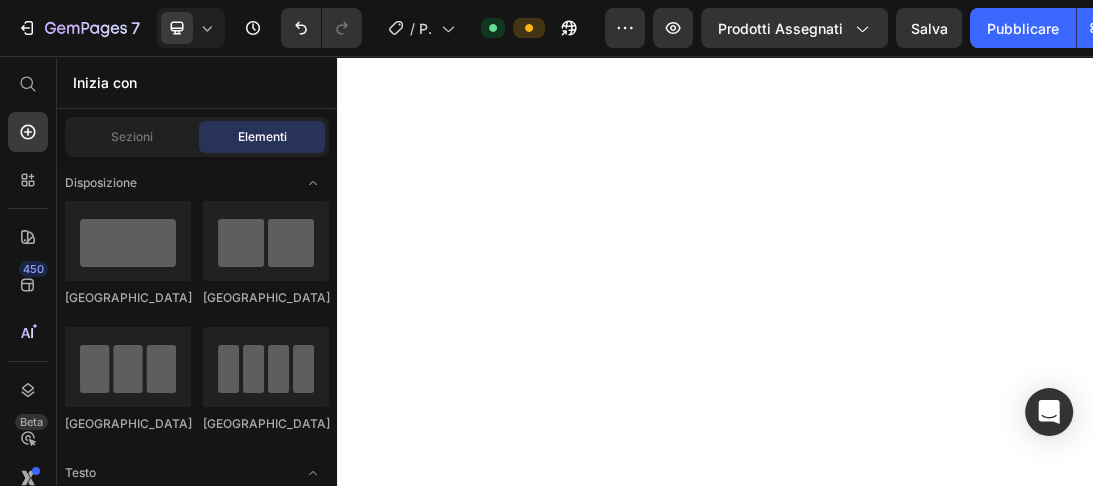 scroll, scrollTop: 6156, scrollLeft: 0, axis: vertical 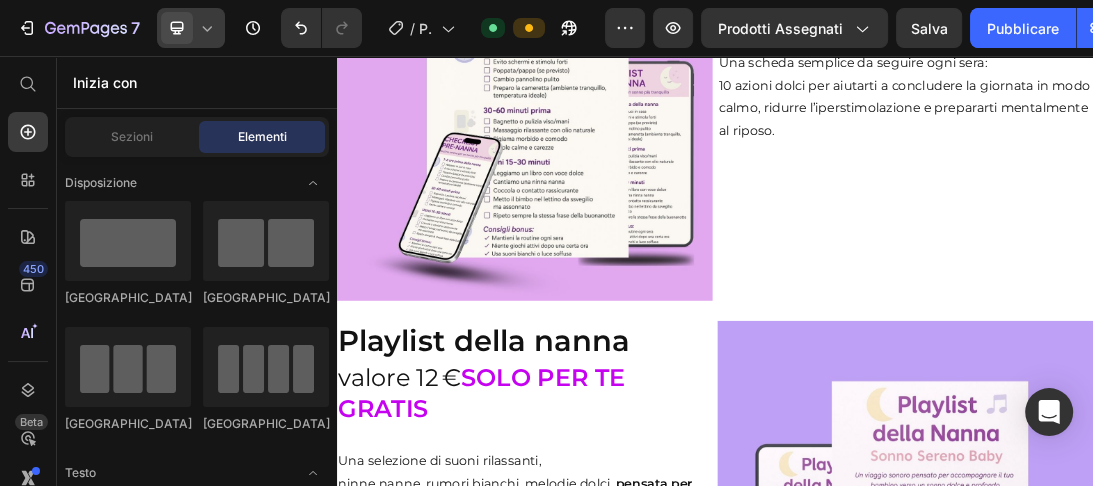 click 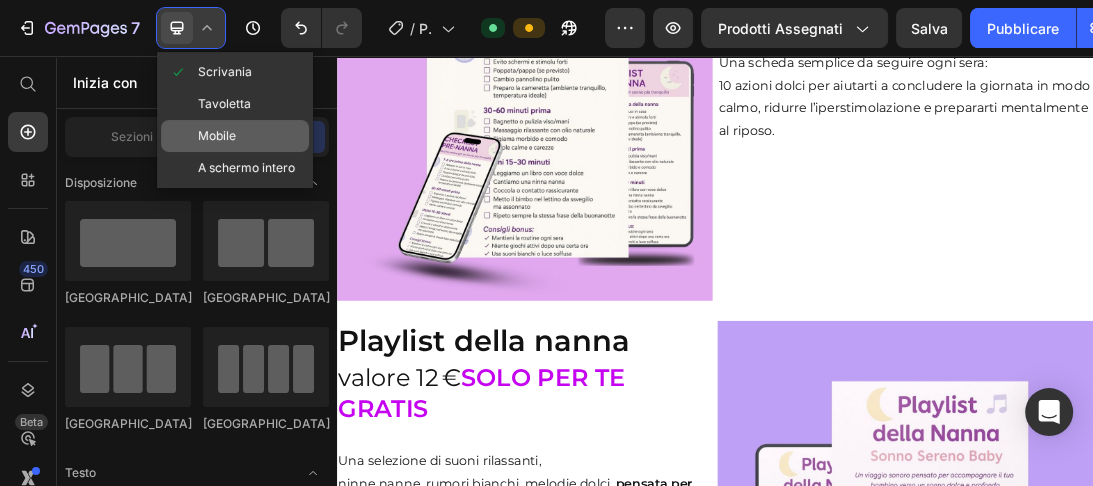 click on "Mobile" at bounding box center (217, 136) 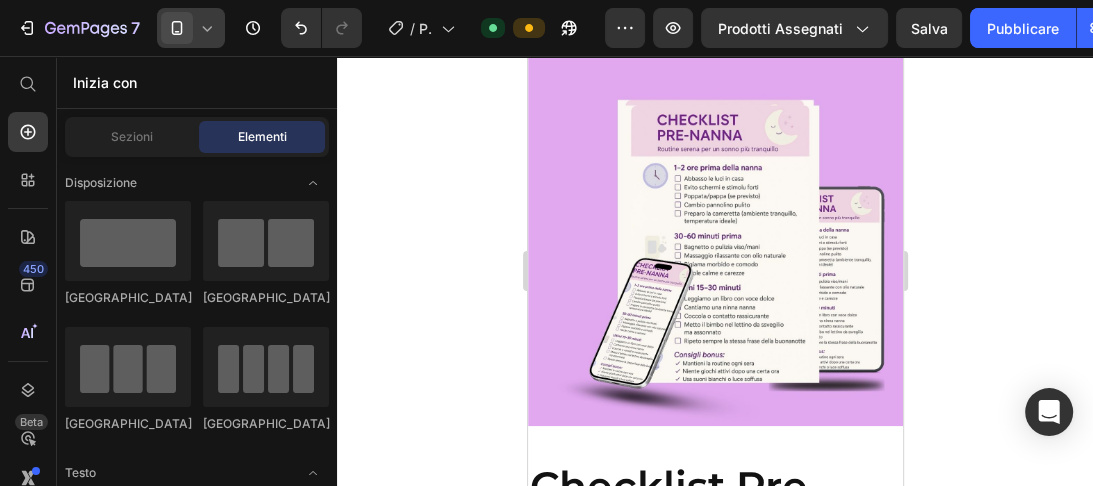 scroll, scrollTop: 10128, scrollLeft: 0, axis: vertical 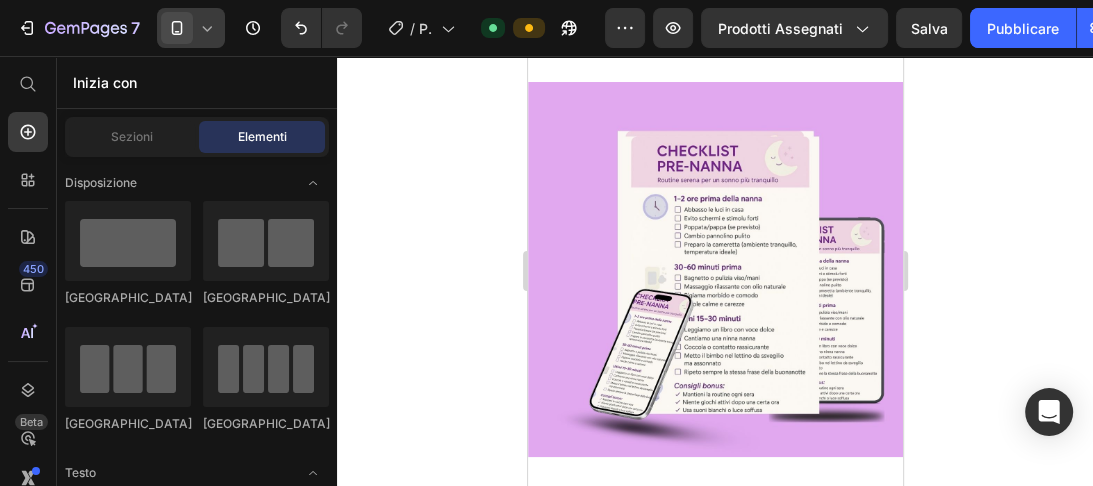 click 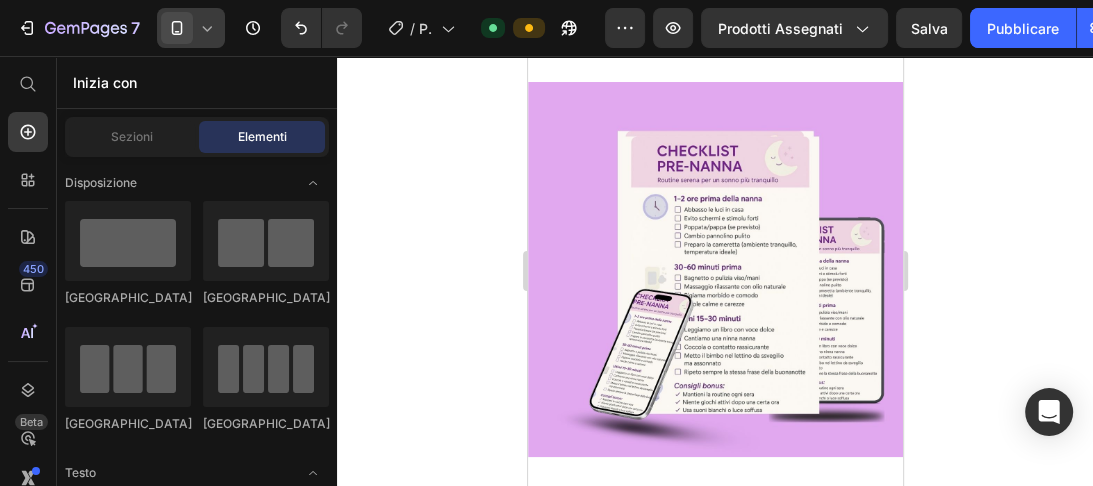 click 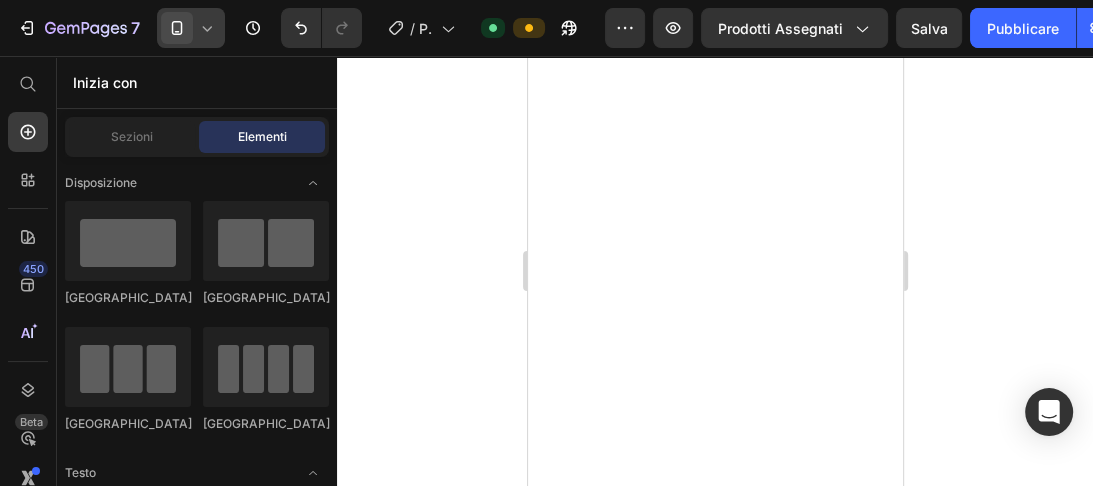 scroll, scrollTop: 5496, scrollLeft: 0, axis: vertical 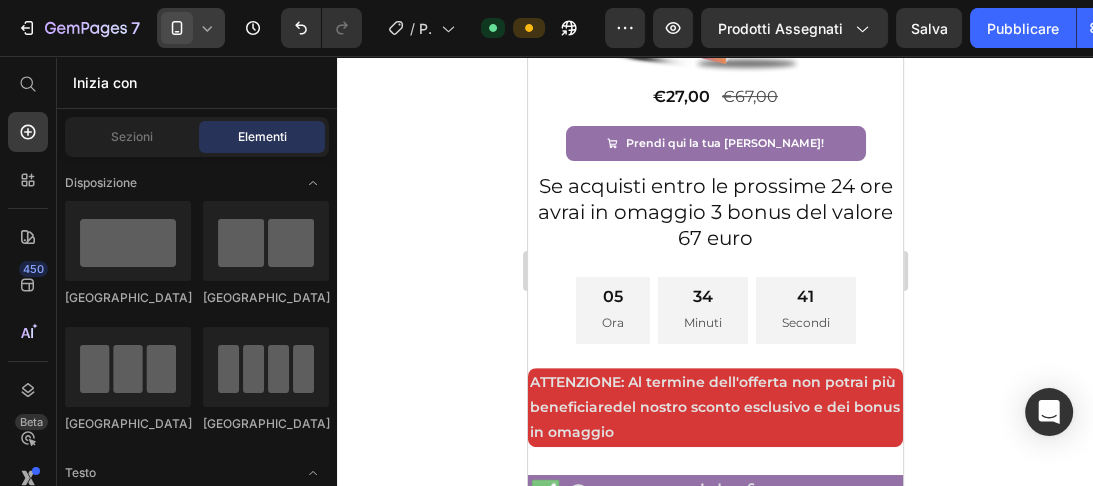 click 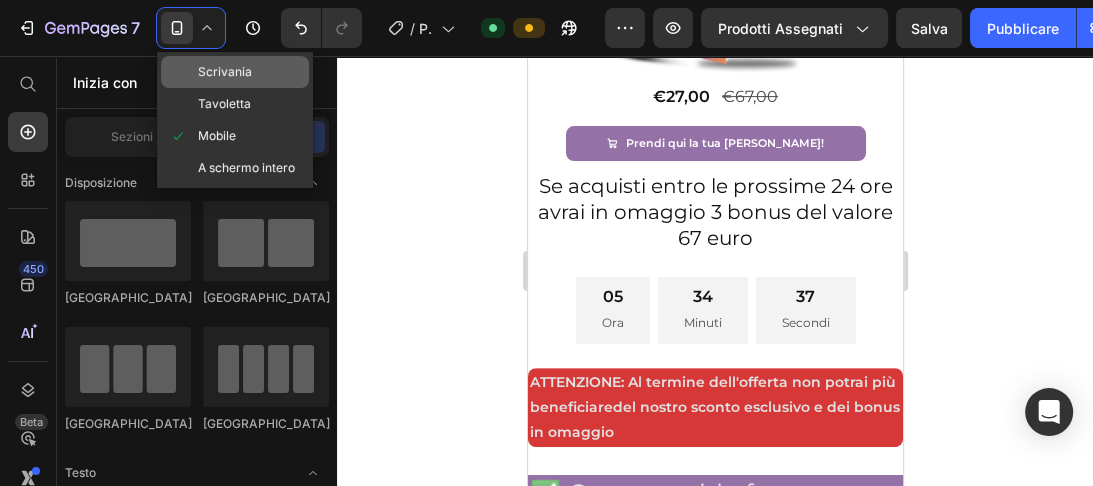 click on "Scrivania" at bounding box center (225, 71) 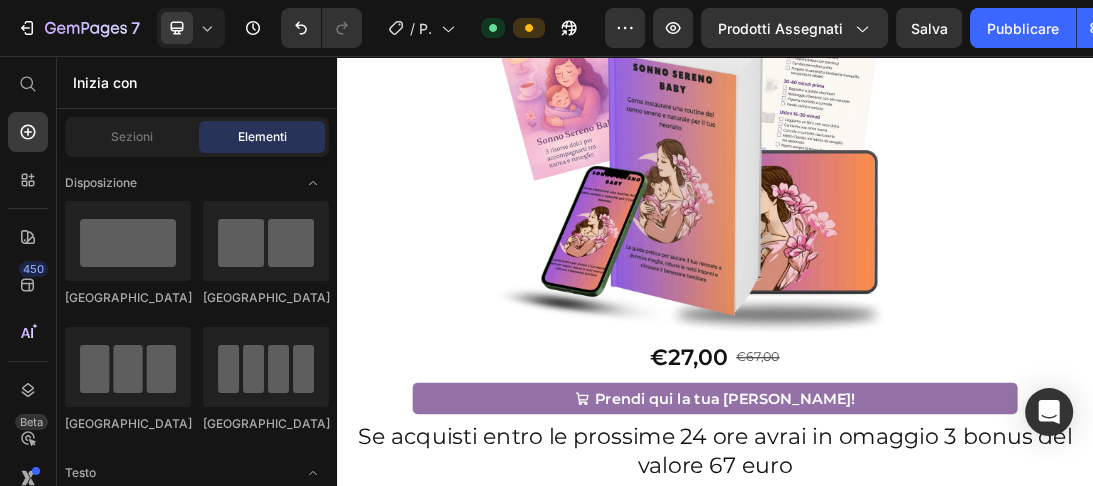 scroll, scrollTop: 1305, scrollLeft: 0, axis: vertical 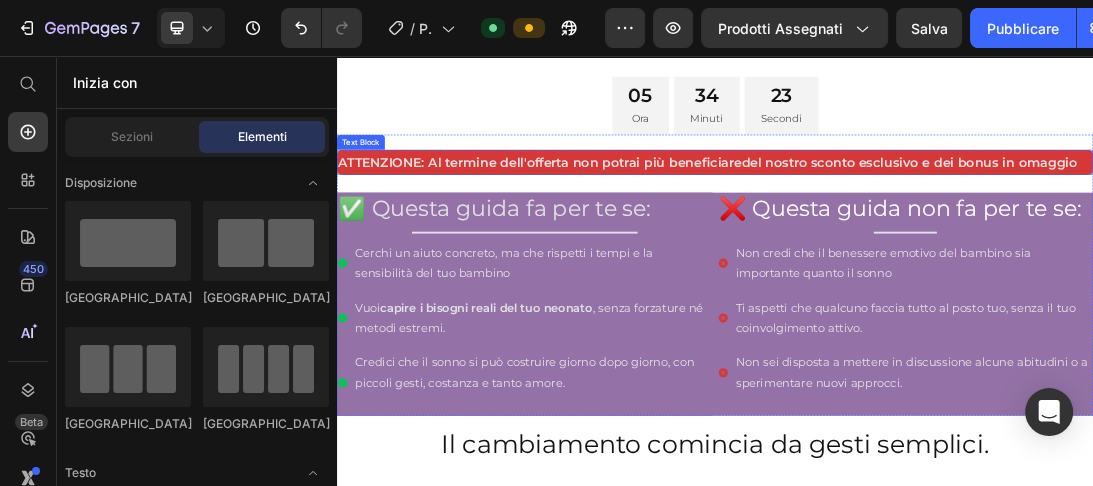 click on "ATTENZIONE: Al termine dell'offerta non potrai più beneficiaredel nostro sconto esclusivo e dei bonus in omaggio" at bounding box center (937, 225) 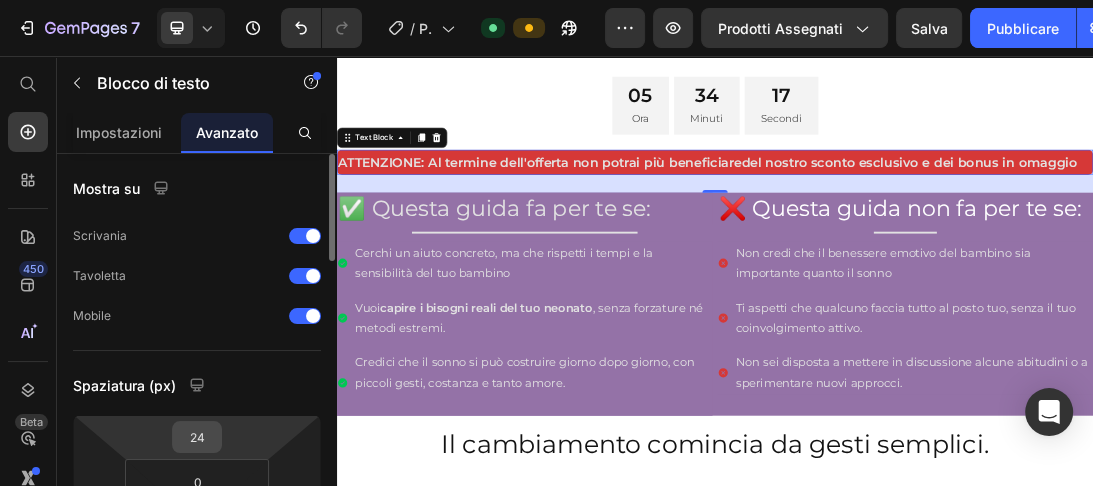 click on "24" at bounding box center [197, 437] 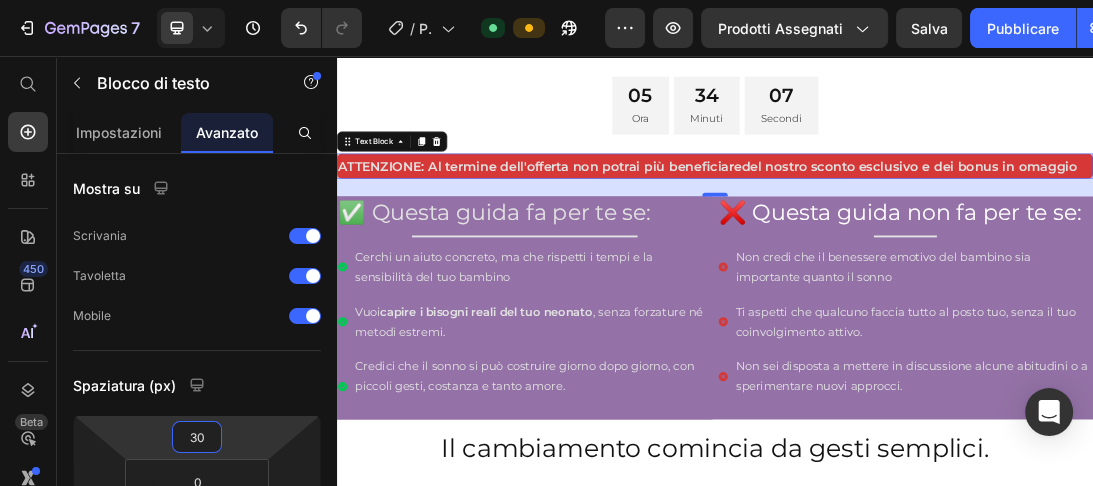 type on "30" 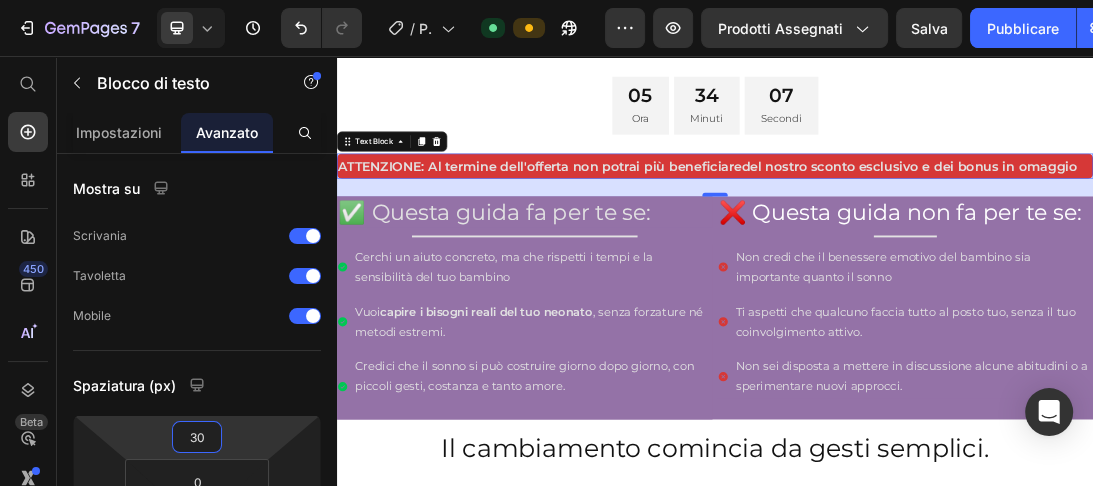 click at bounding box center [937, 276] 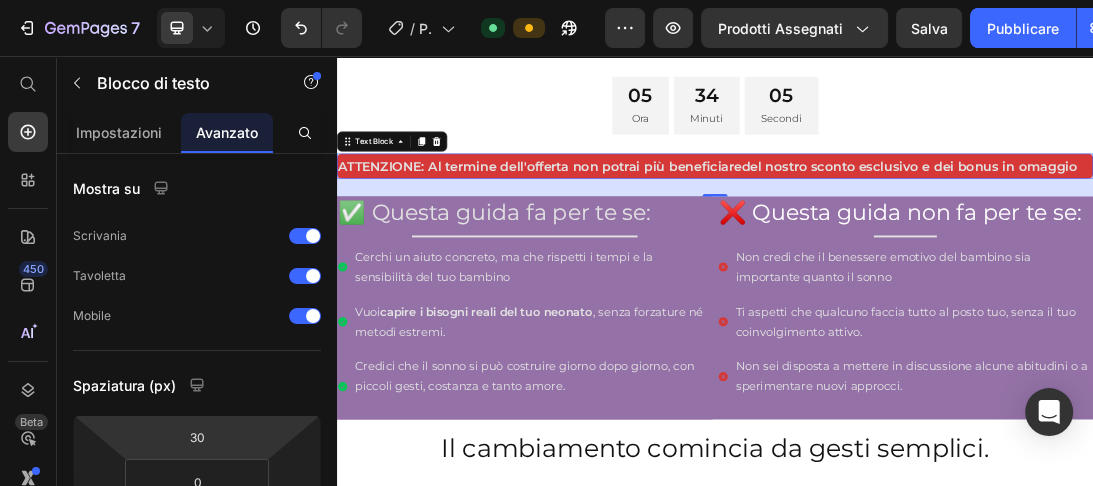 click on "28" at bounding box center (937, 265) 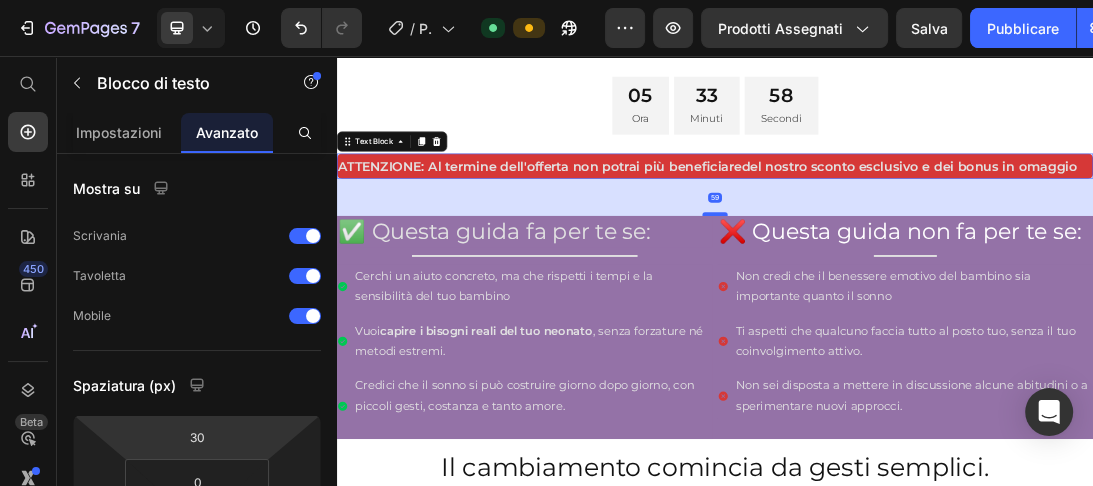drag, startPoint x: 929, startPoint y: 270, endPoint x: 926, endPoint y: 301, distance: 31.144823 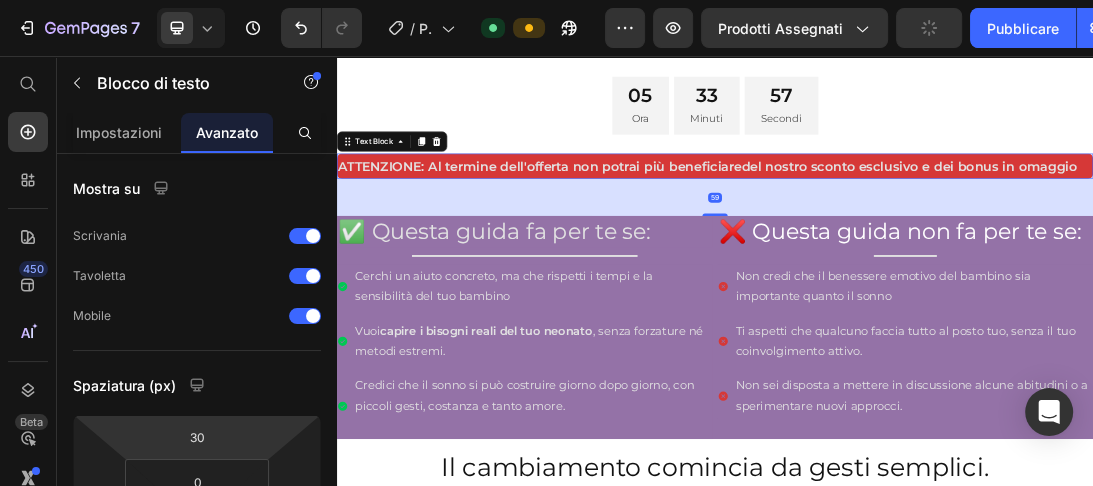 type on "59" 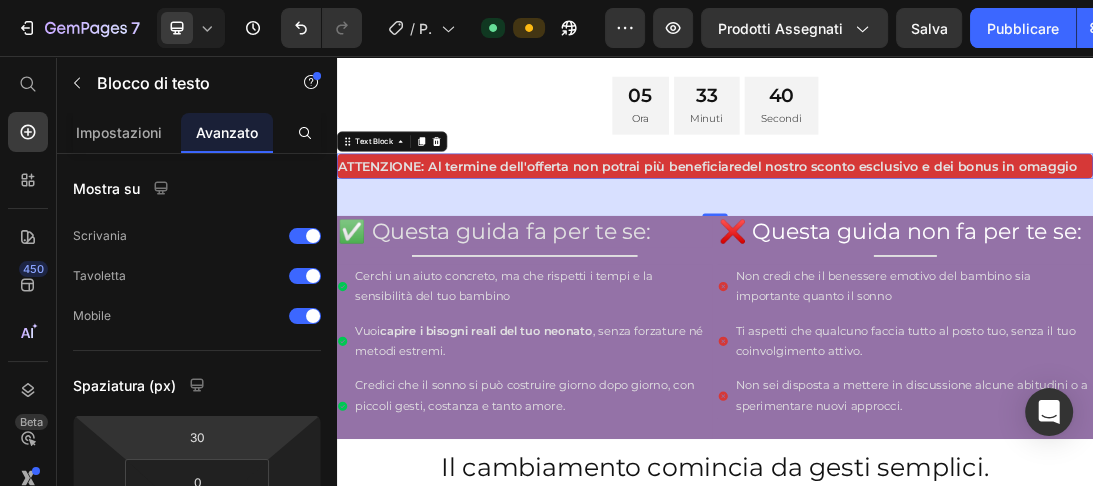 click on "ATTENZIONE: Al termine dell'offerta non potrai più beneficiaredel nostro sconto esclusivo e dei bonus in omaggio" at bounding box center (937, 231) 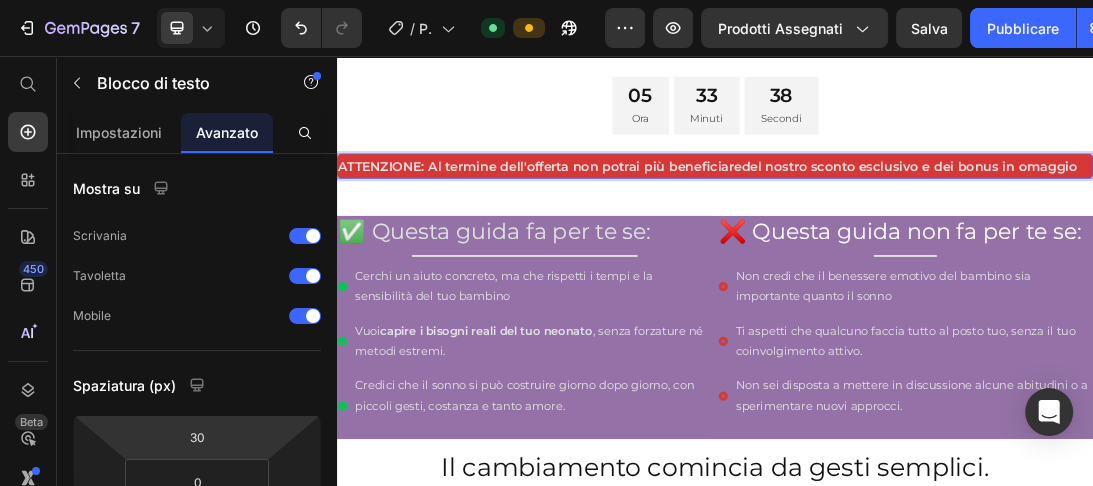 click on "ATTENZIONE: Al termine dell'offerta non potrai più beneficiaredel nostro sconto esclusivo e dei bonus in omaggio  Text Block   59 ✅ Questa guida fa per te se: Heading                Title Line Cerchi un aiuto concreto, ma che rispetti i tempi e la sensibilità del tuo bambino Vuoi  capire i bisogni reali del tuo neonato , senza forzature né metodi estremi. Credici che il sonno si può costruire giorno dopo giorno, con piccoli gesti, costanza e tanto amore.   Item List ❌ Questa guida non fa per te se: Heading                Title Line
Non credi che il benessere emotivo del bambino sia importante quanto il sonno
Ti aspetti che qualcuno faccia tutto al posto tuo, senza il tuo coinvolgimento attivo.
Non sei disposta a mettere in discussione alcune abitudini o a sperimentare nuovi approcci. Item List Row Row" at bounding box center [937, 422] 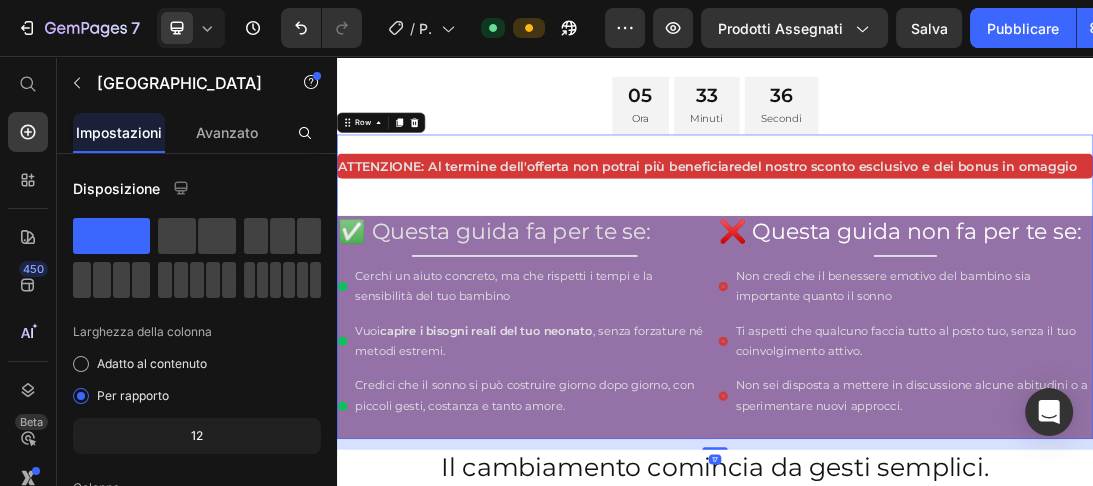 click on "ATTENZIONE: Al termine dell'offerta non potrai più beneficiaredel nostro sconto esclusivo e dei bonus in omaggio  Text Block ✅ Questa guida fa per te se: Heading                Title Line Cerchi un aiuto concreto, ma che rispetti i tempi e la sensibilità del tuo bambino Vuoi  capire i bisogni reali del tuo neonato , senza forzature né metodi estremi. Credici che il sonno si può costruire giorno dopo giorno, con piccoli gesti, costanza e tanto amore.   Item List ❌ Questa guida non fa per te se: Heading                Title Line
Non credi che il benessere emotivo del bambino sia importante quanto il sonno
Ti aspetti che qualcuno faccia tutto al posto tuo, senza il tuo coinvolgimento attivo.
Non sei disposta a mettere in discussione alcune abitudini o a sperimentare nuovi approcci. Item List Row Row" at bounding box center (937, 422) 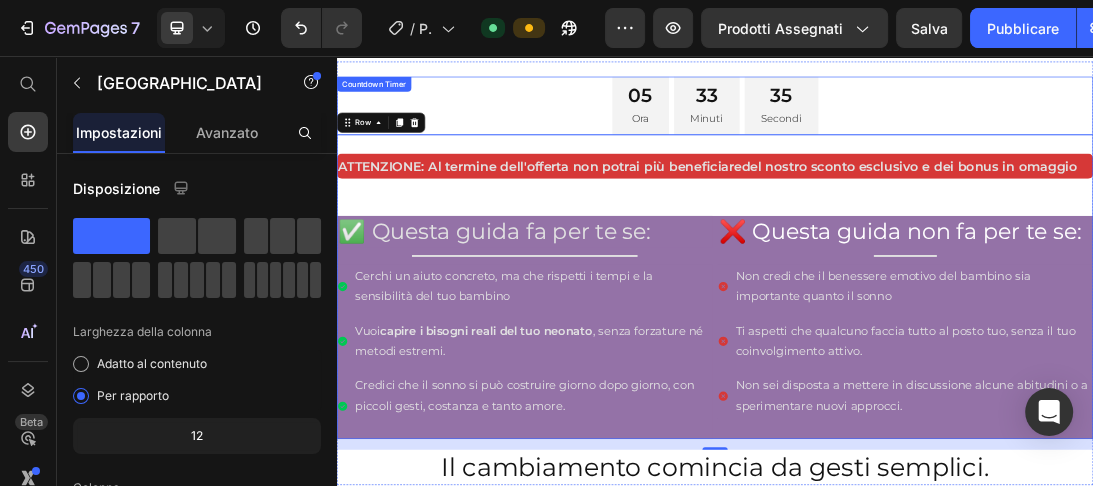click on "33 Minuti" at bounding box center (924, 135) 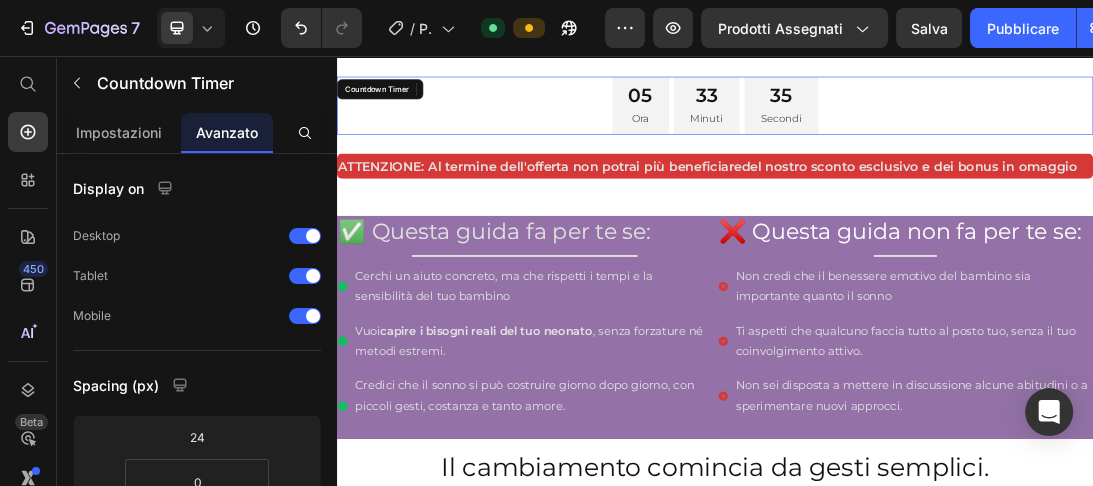 click on "05 Ora" at bounding box center [819, 135] 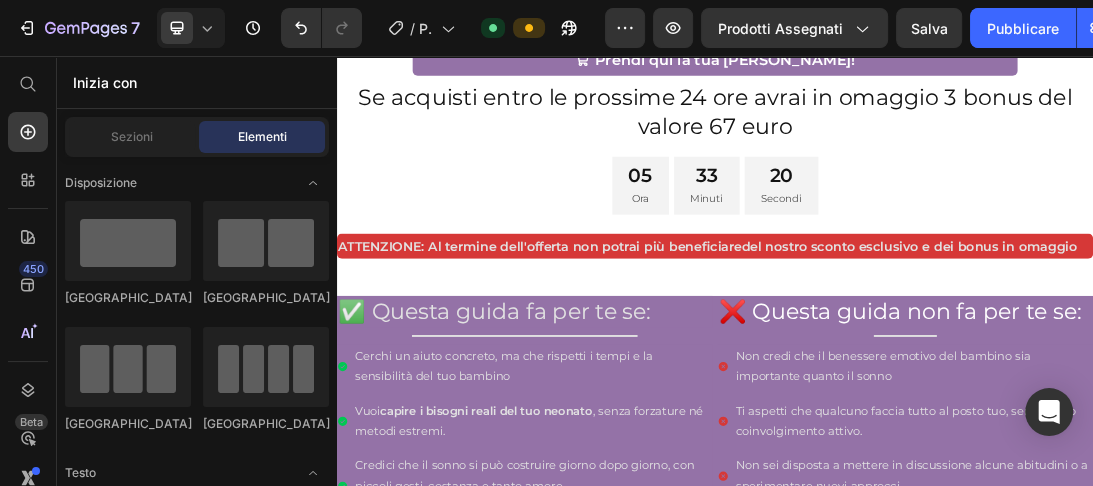 scroll, scrollTop: 1084, scrollLeft: 0, axis: vertical 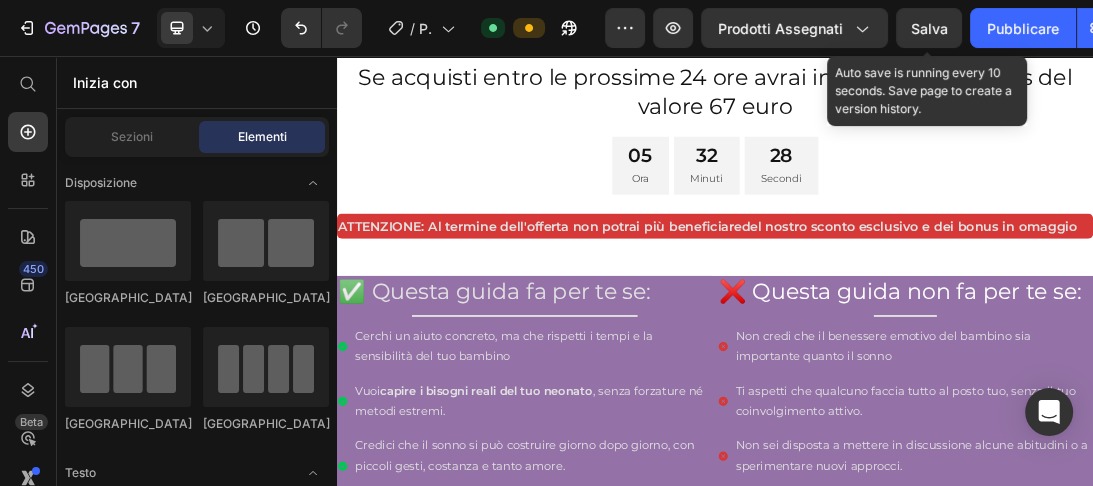click on "Salva" at bounding box center (929, 28) 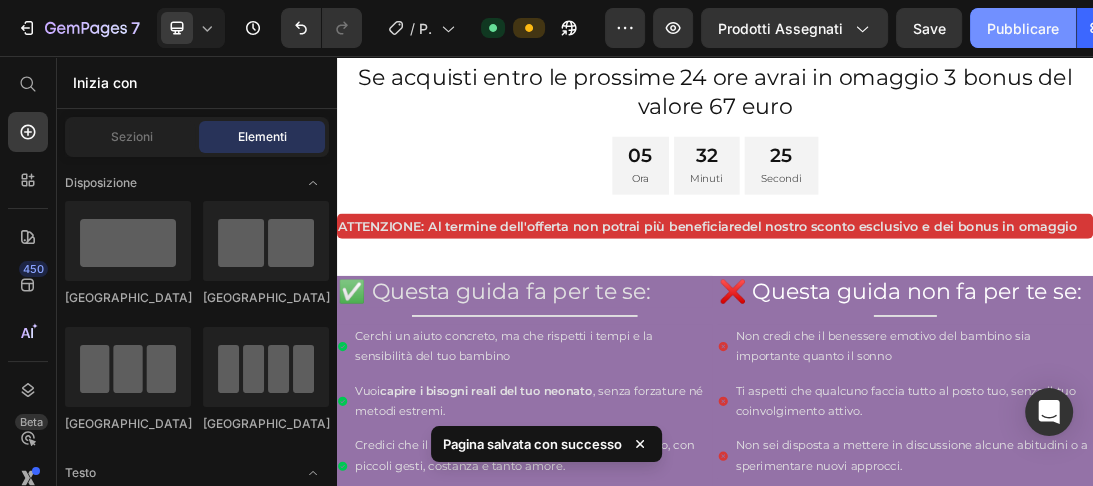 click on "Pubblicare" at bounding box center (1023, 28) 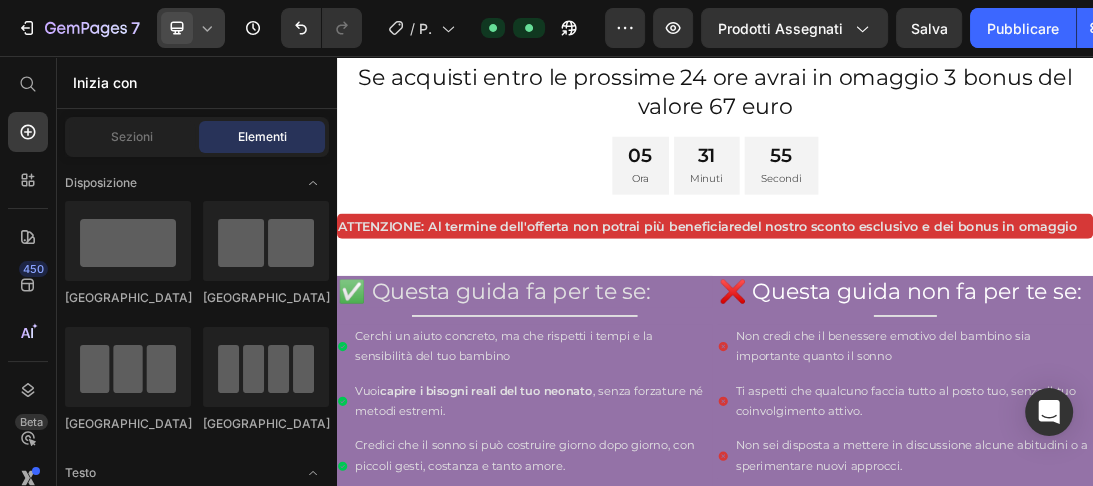 click 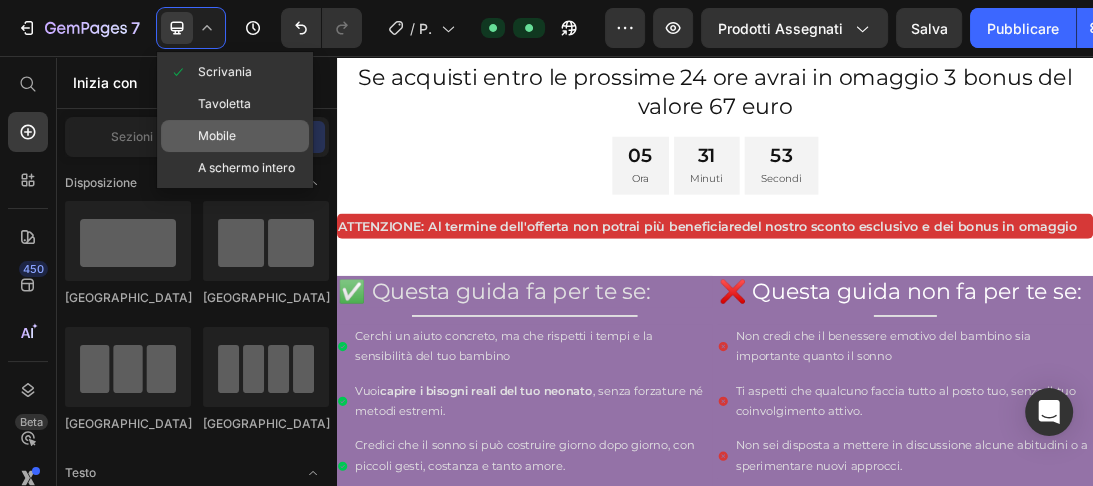 click on "Mobile" at bounding box center (217, 135) 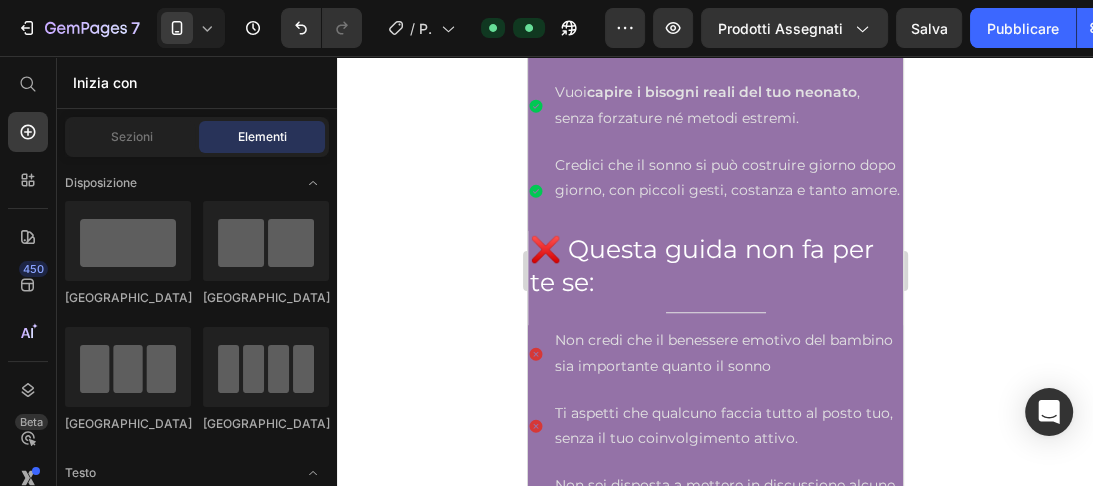 scroll, scrollTop: 1056, scrollLeft: 0, axis: vertical 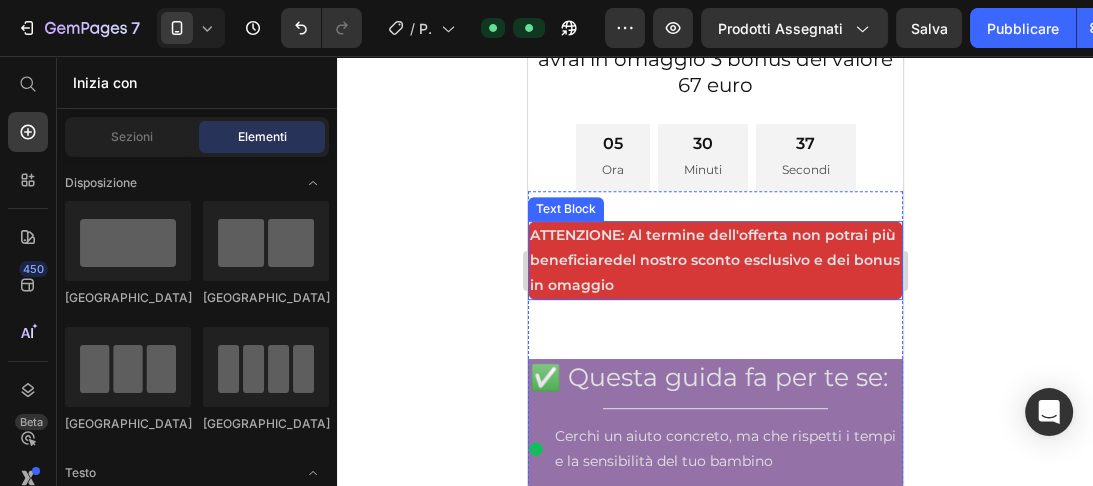 click on "ATTENZIONE: Al termine dell'offerta non potrai più beneficiaredel nostro sconto esclusivo e dei bonus in omaggio" at bounding box center [714, 261] 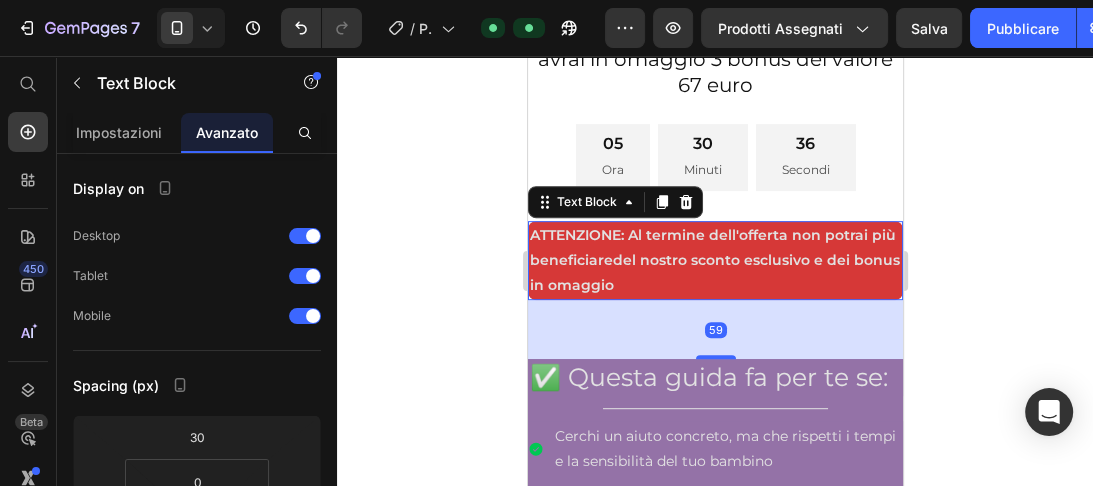 drag, startPoint x: 863, startPoint y: 227, endPoint x: 759, endPoint y: 240, distance: 104.80935 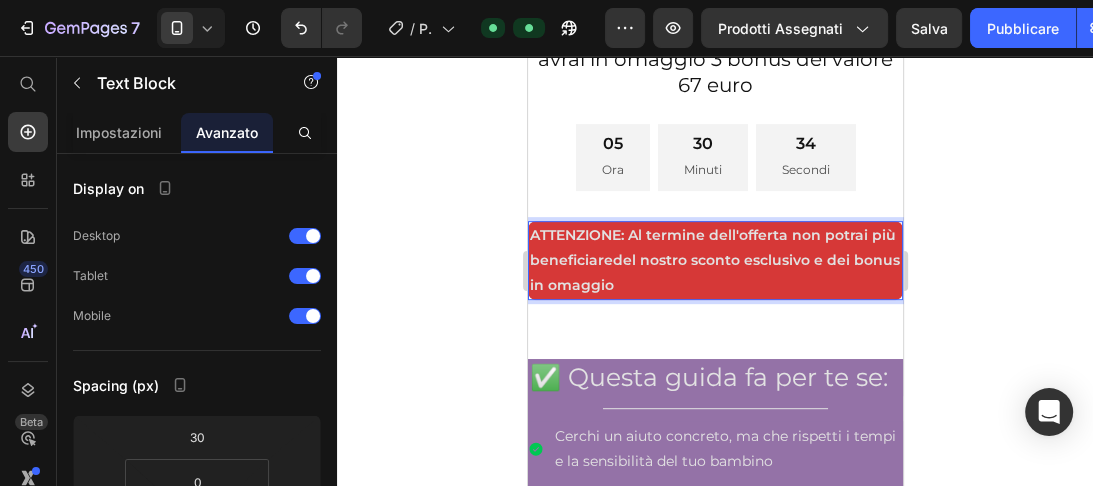 click on "ATTENZIONE: Al termine dell'offerta non potrai più beneficiaredel nostro sconto esclusivo e dei bonus in omaggio" at bounding box center [714, 261] 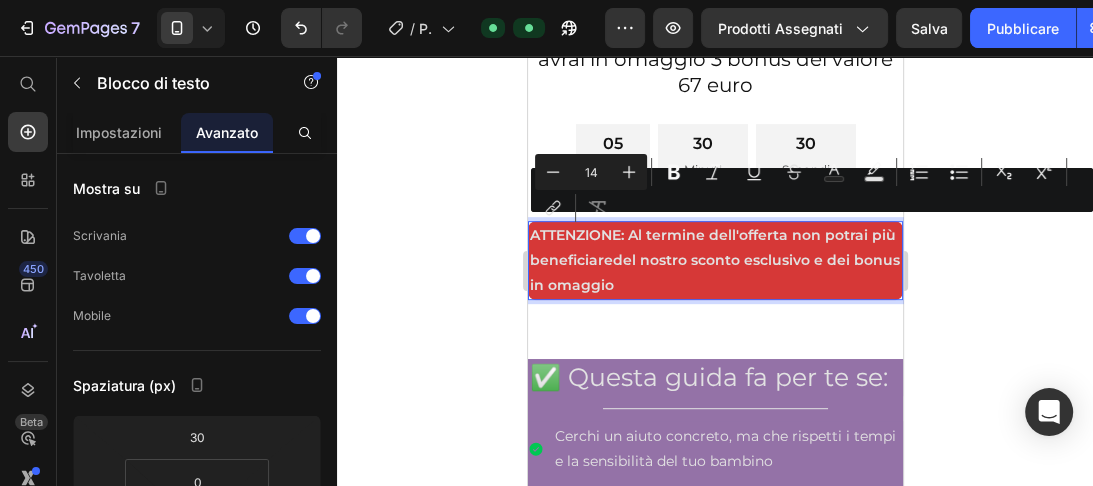 drag, startPoint x: 630, startPoint y: 231, endPoint x: 845, endPoint y: 276, distance: 219.65883 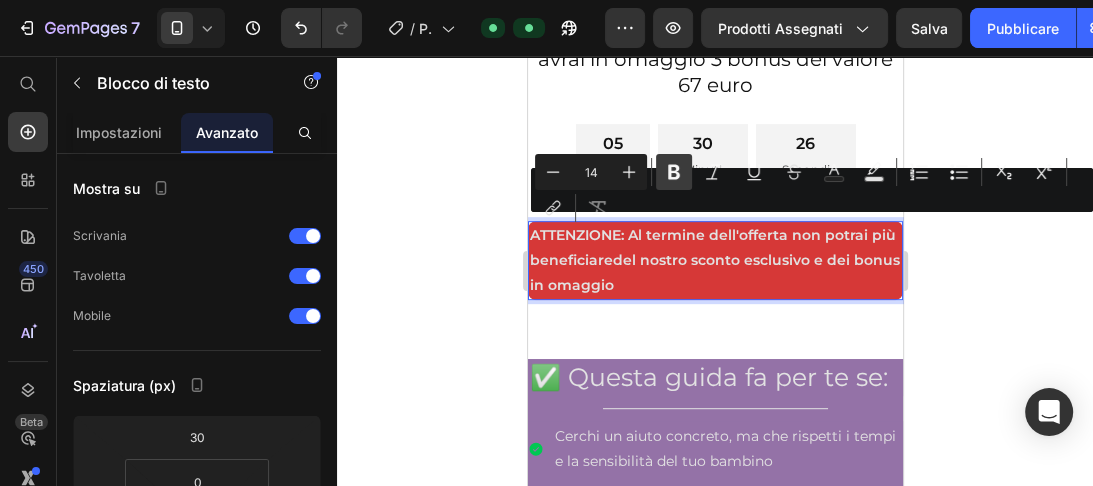 click 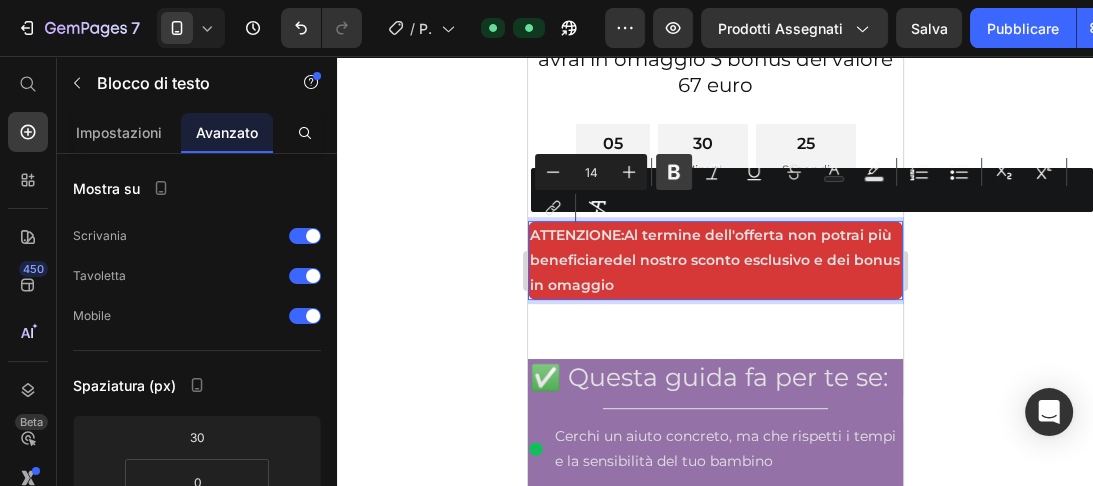 click 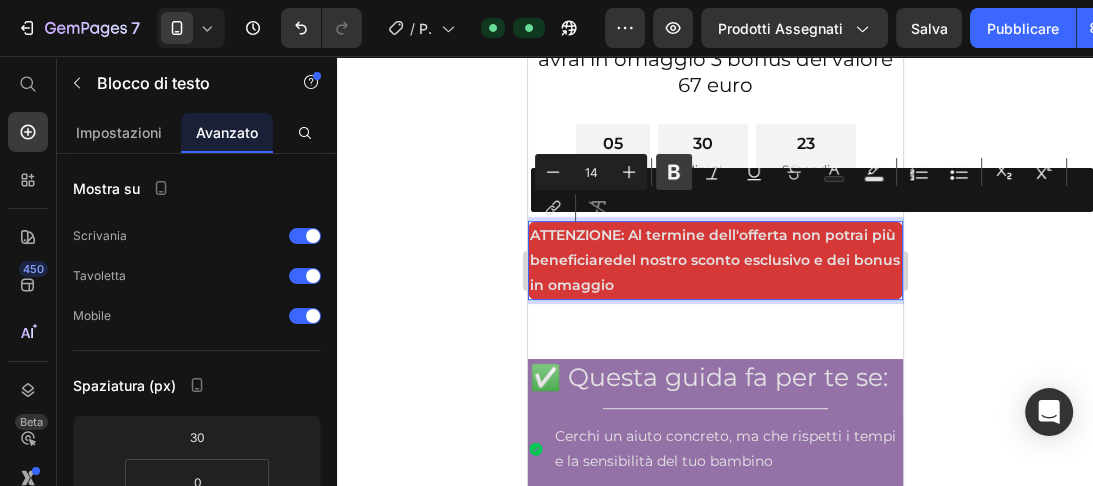 click 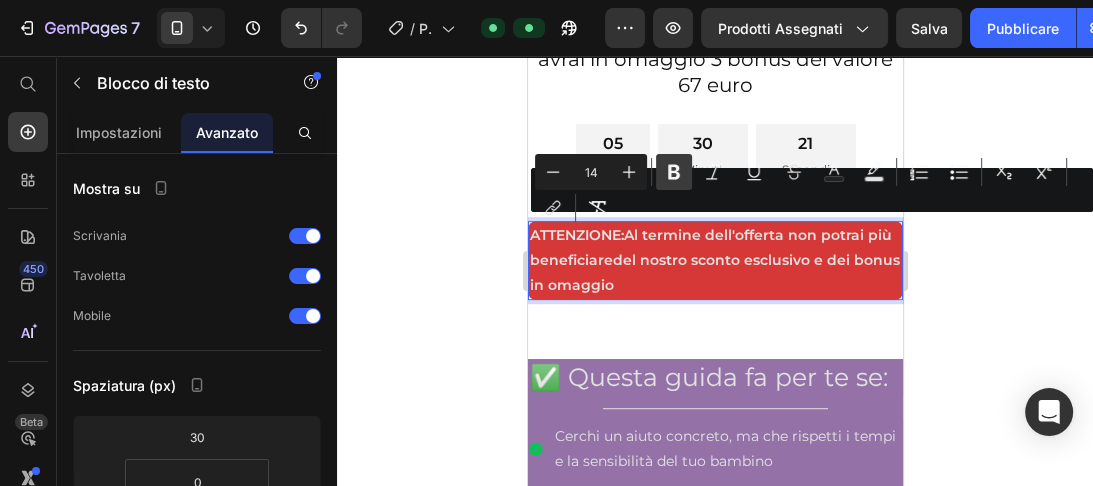 click 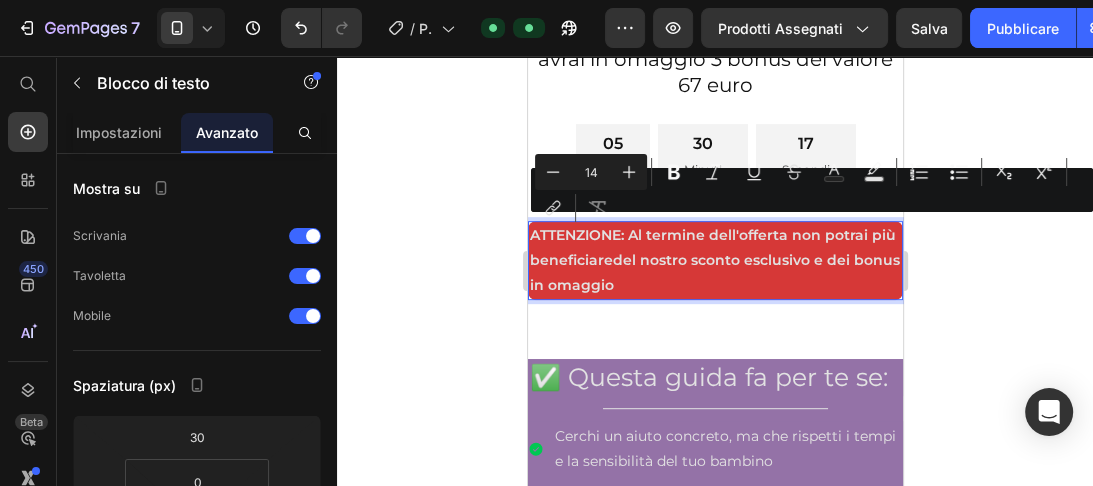 click on "ATTENZIONE: Al termine dell'offerta non potrai più beneficiaredel nostro sconto esclusivo e dei bonus in omaggio" at bounding box center (714, 261) 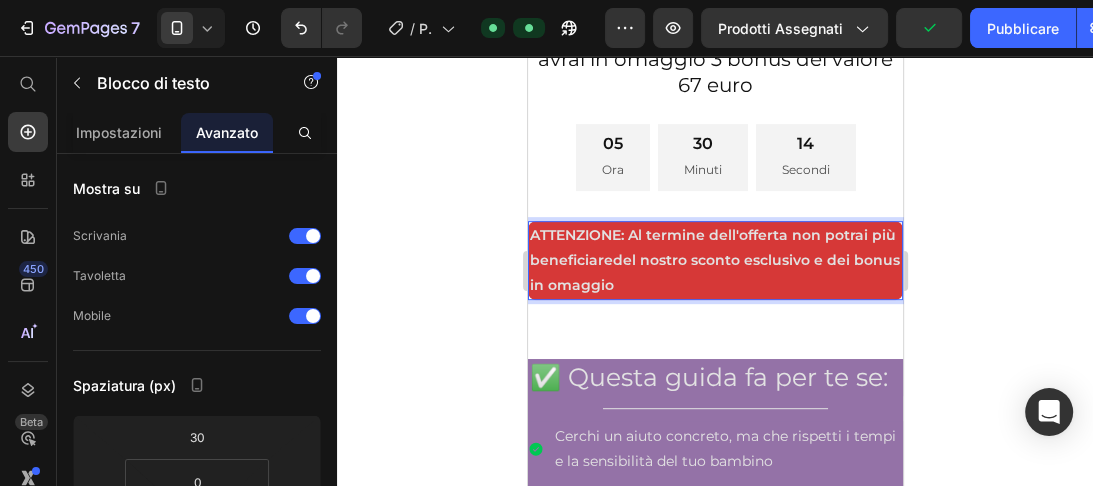 click on "ATTENZIONE: Al termine dell'offerta non potrai più beneficiaredel nostro sconto esclusivo e dei bonus in omaggio" at bounding box center (714, 261) 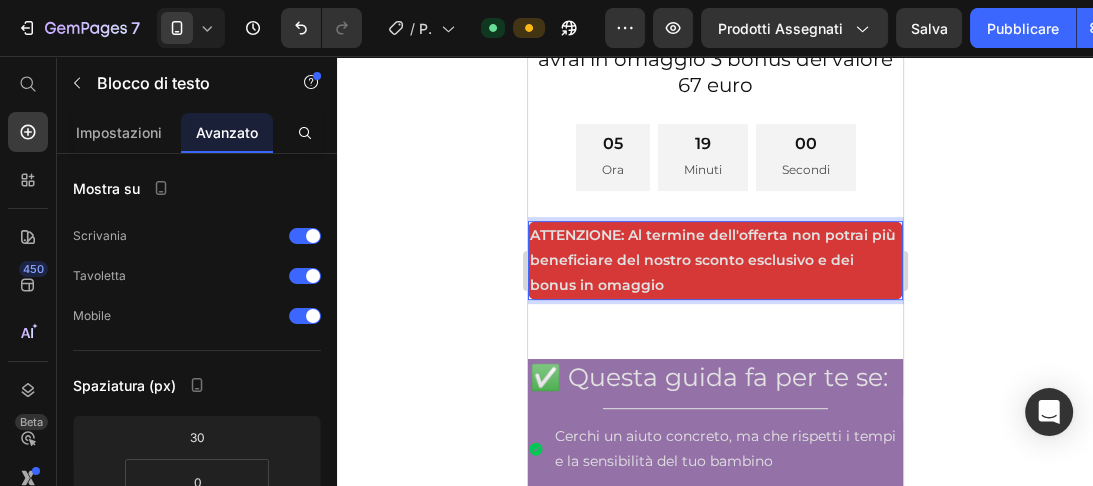 click 